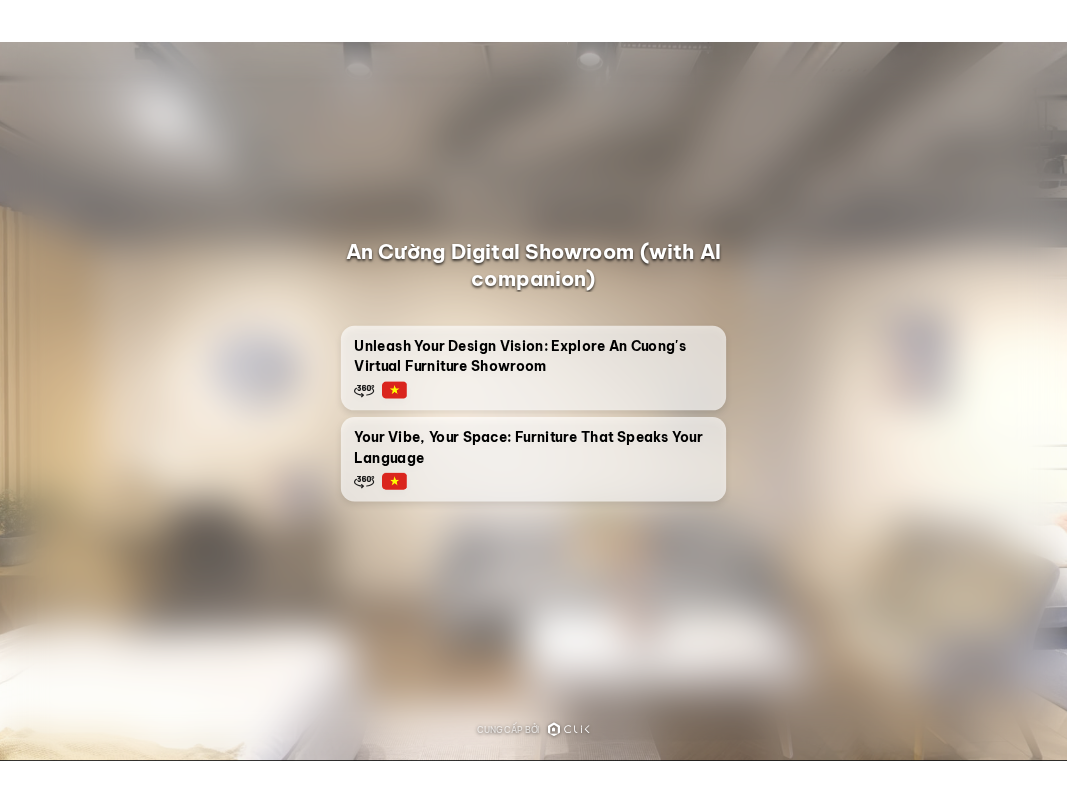 scroll, scrollTop: 0, scrollLeft: 0, axis: both 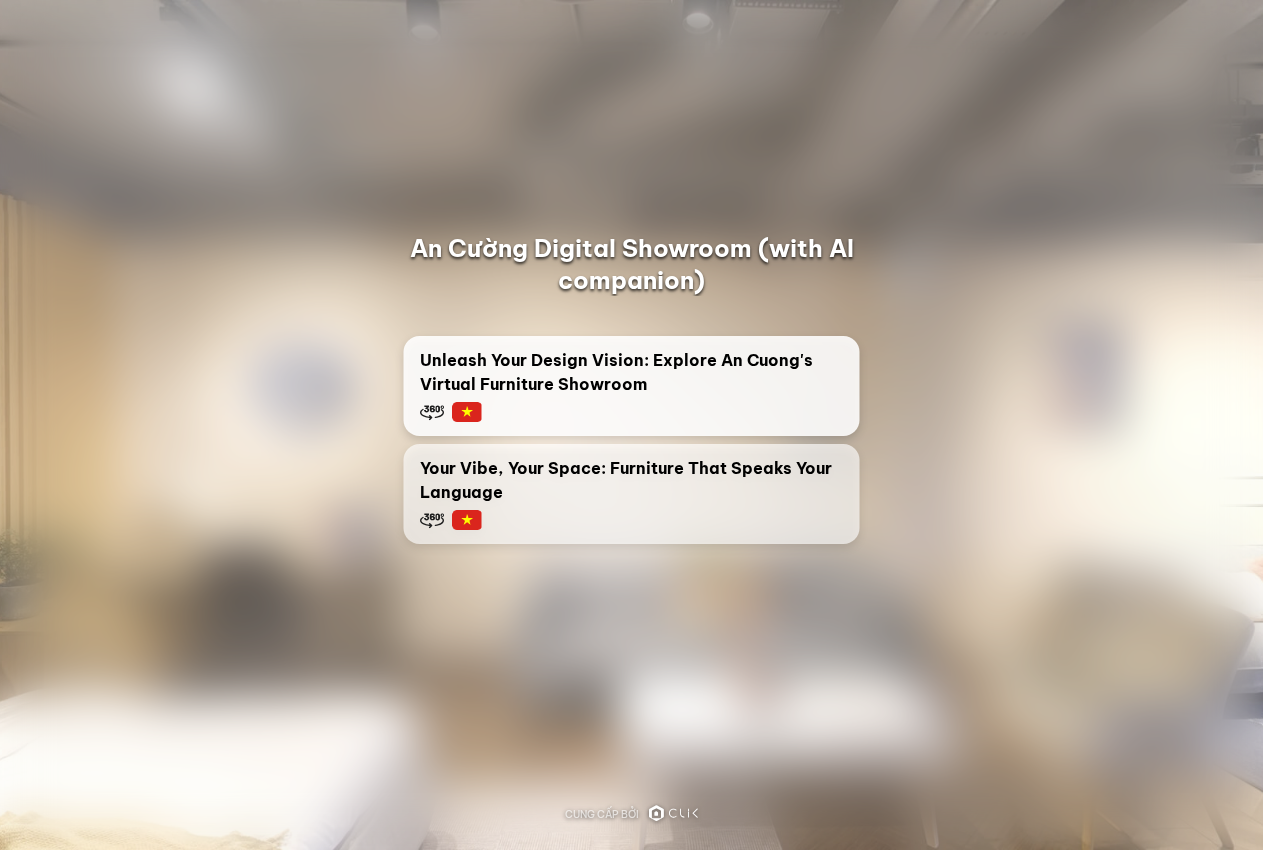 click on "Unleash Your Design Vision: Explore An Cuong's Virtual Furniture Showroom" at bounding box center (632, 372) 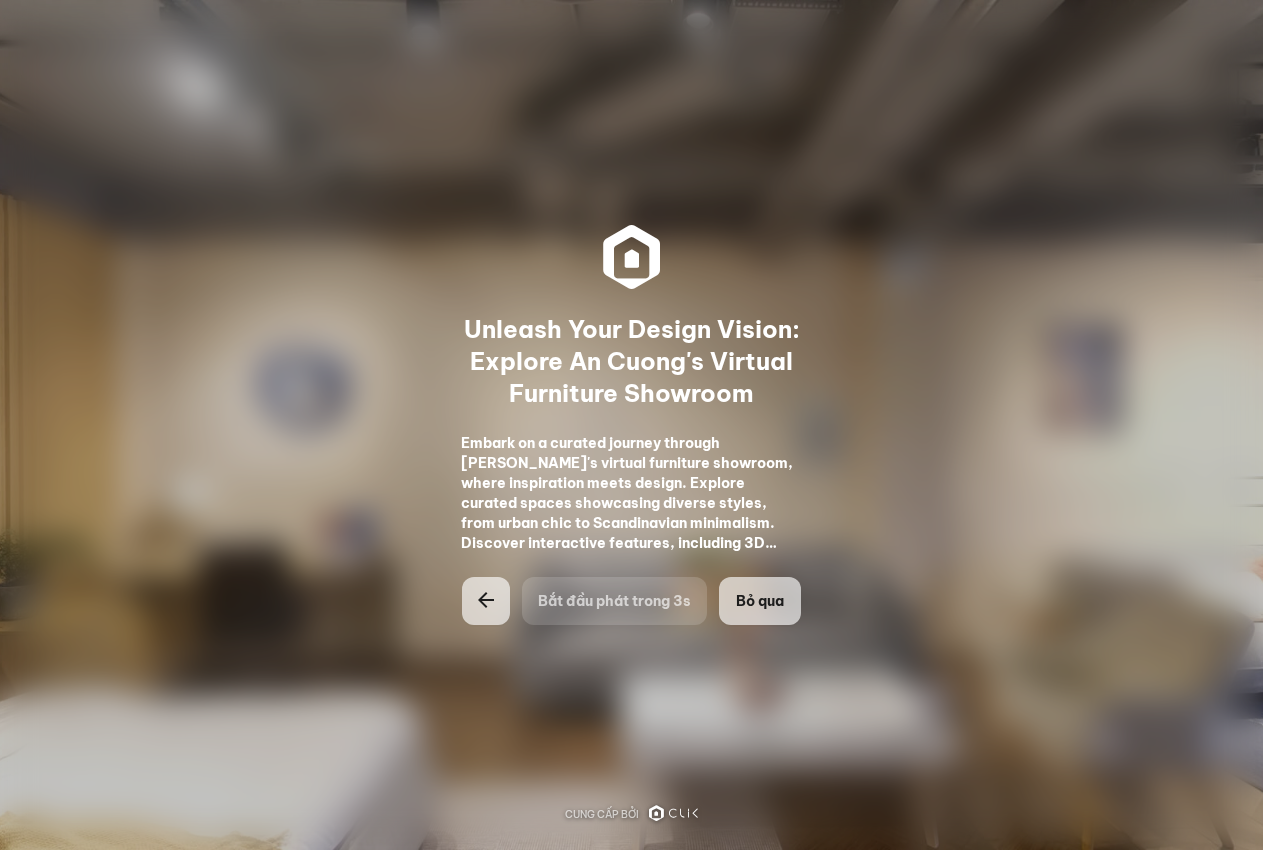 click on "Bỏ qua" at bounding box center (760, 601) 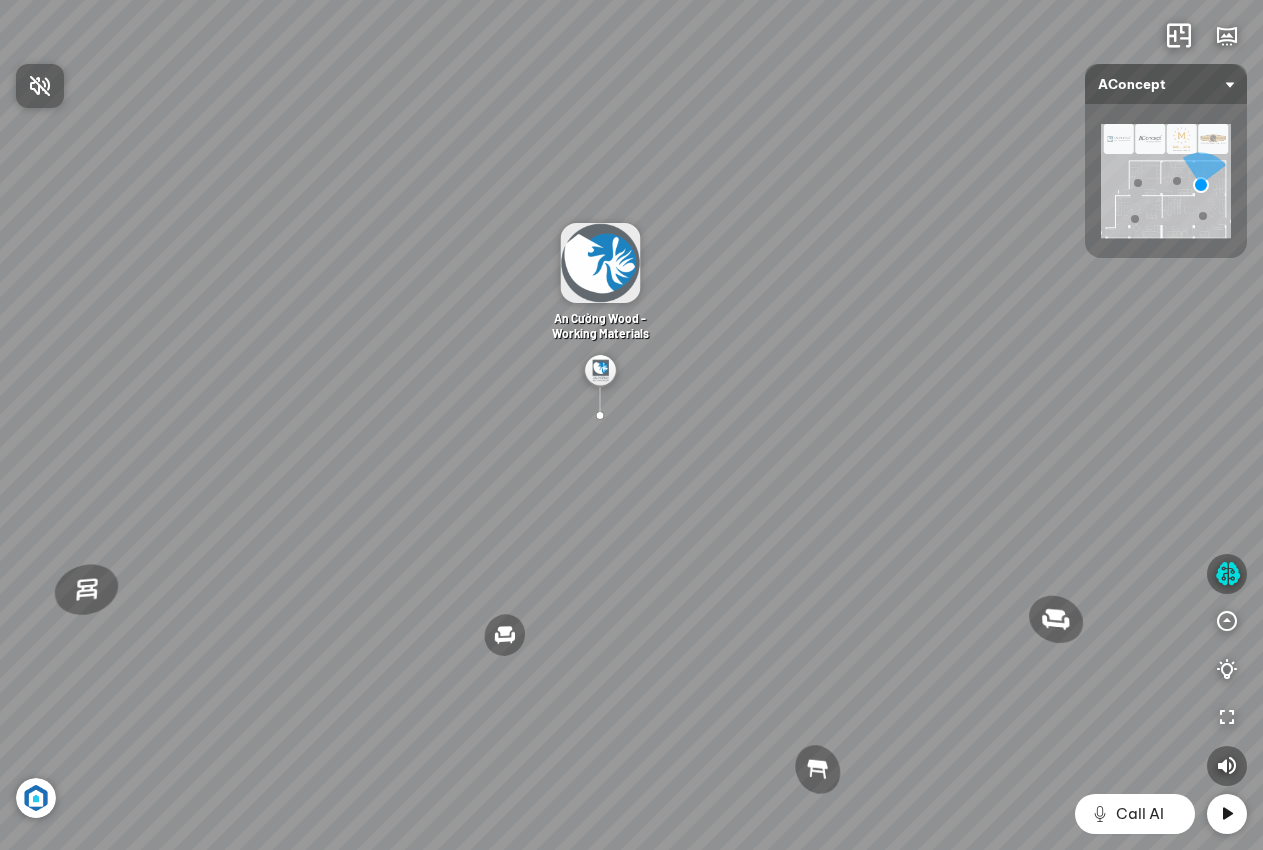 click at bounding box center [631, 425] 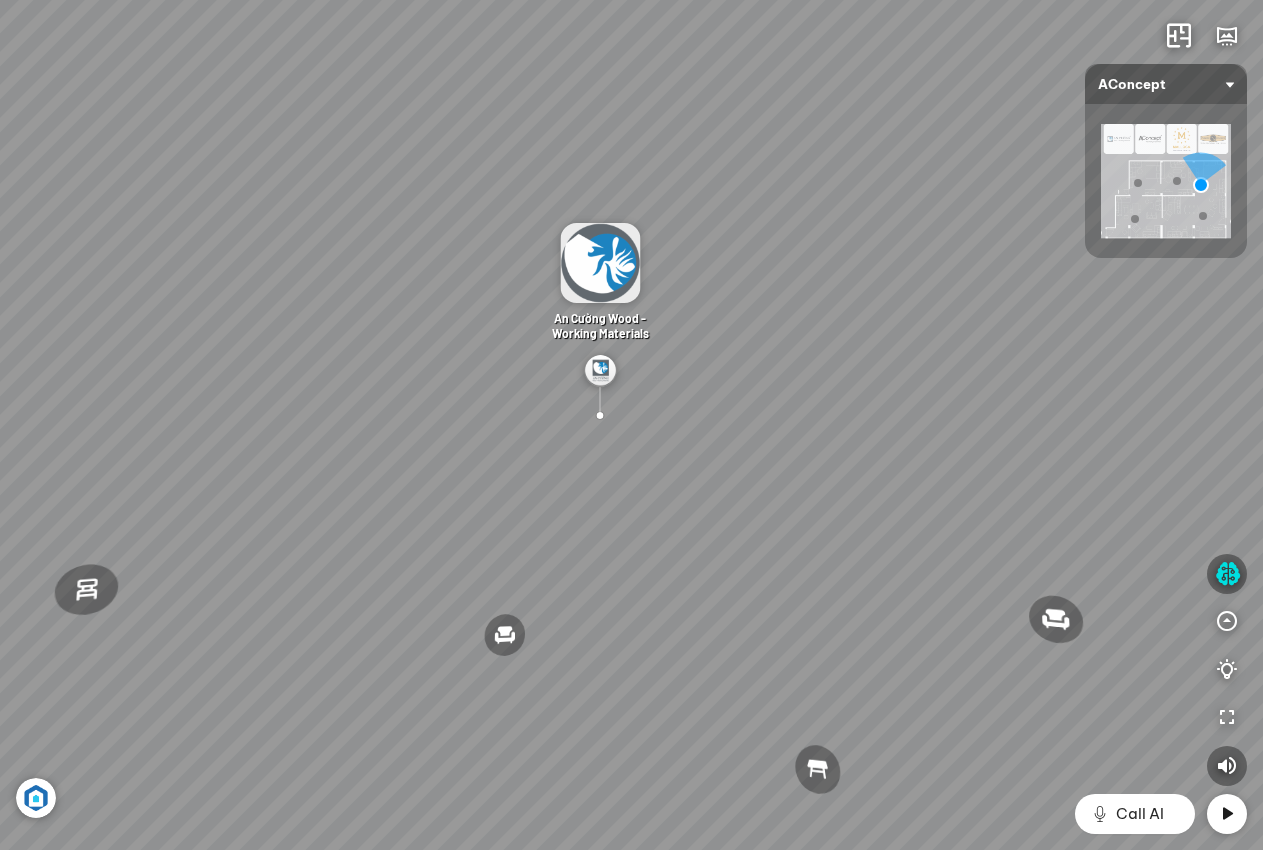 click at bounding box center [1166, 181] 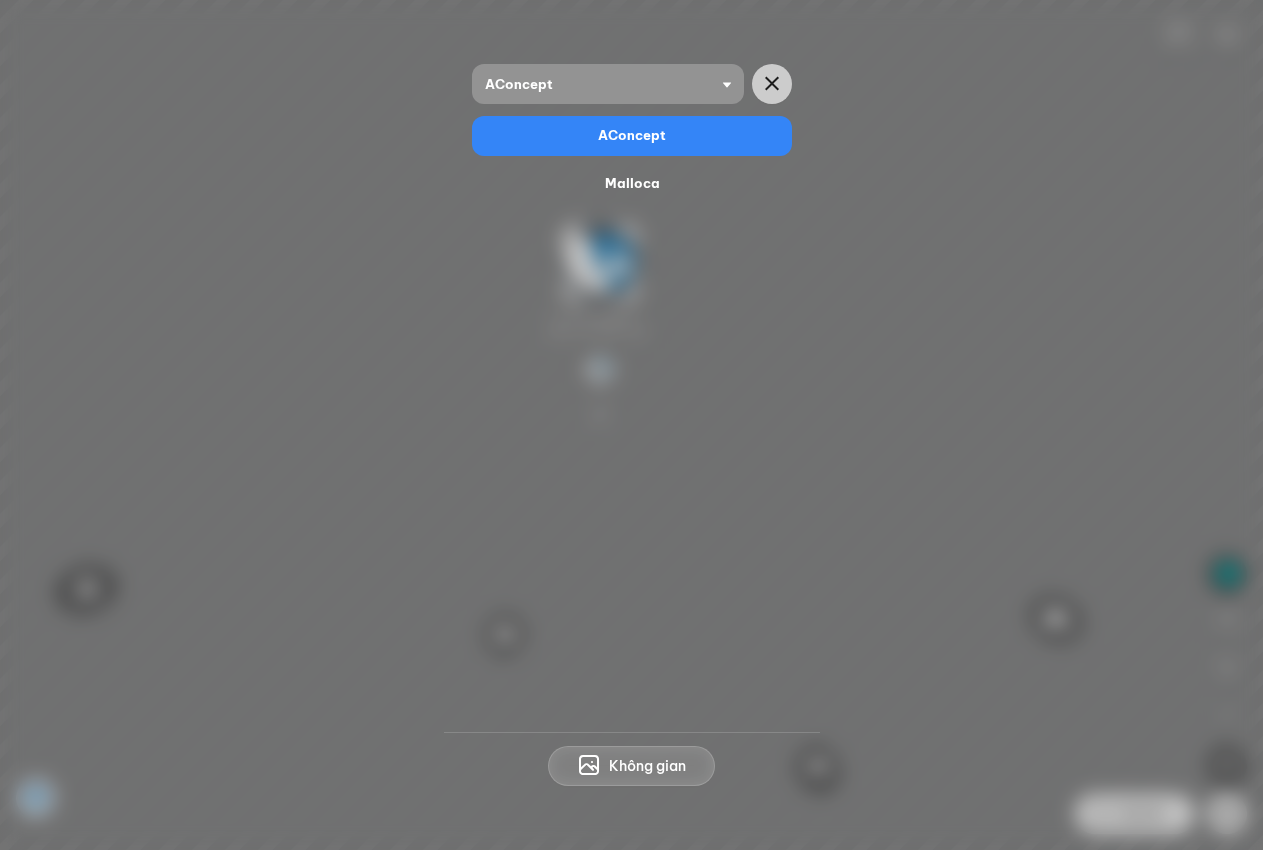 click on "AConcept" at bounding box center [608, 84] 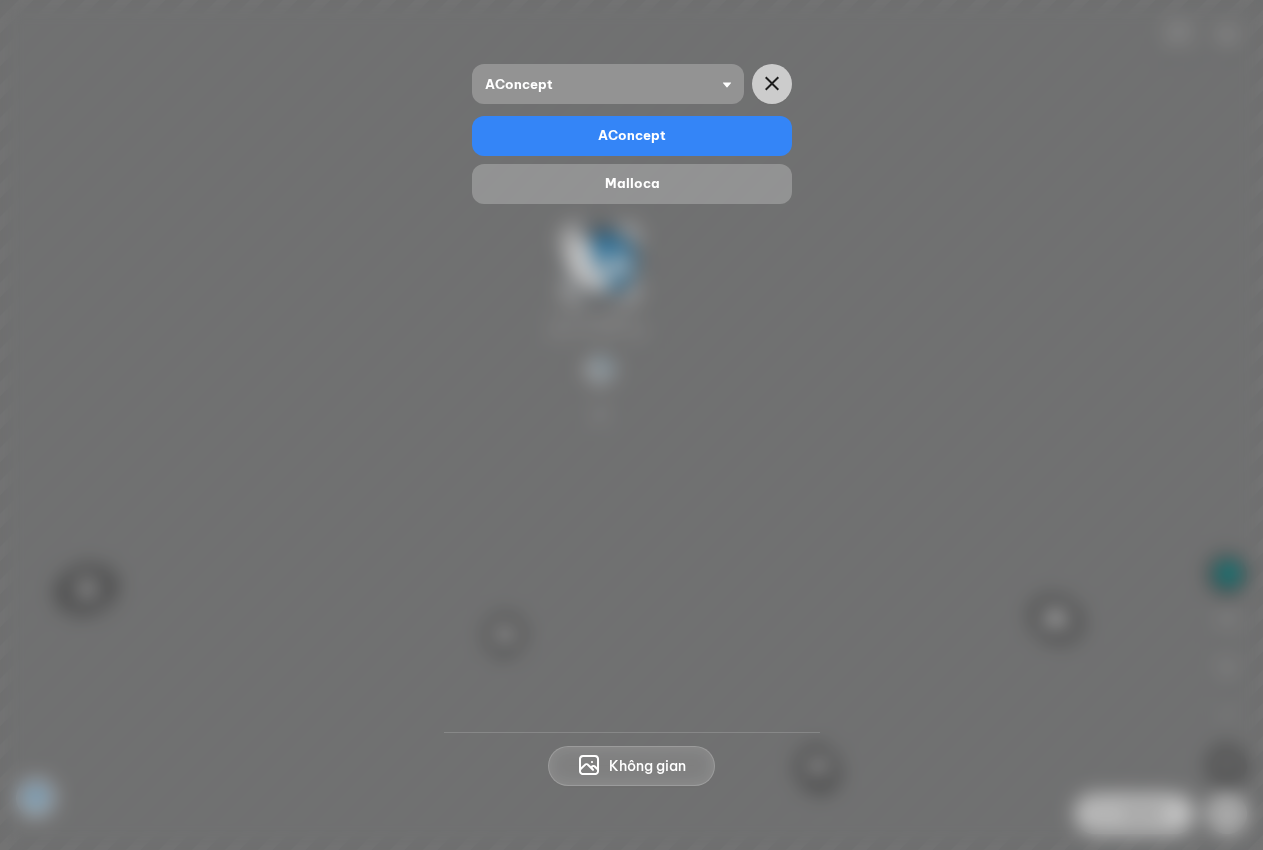 click on "Malloca" at bounding box center (632, 184) 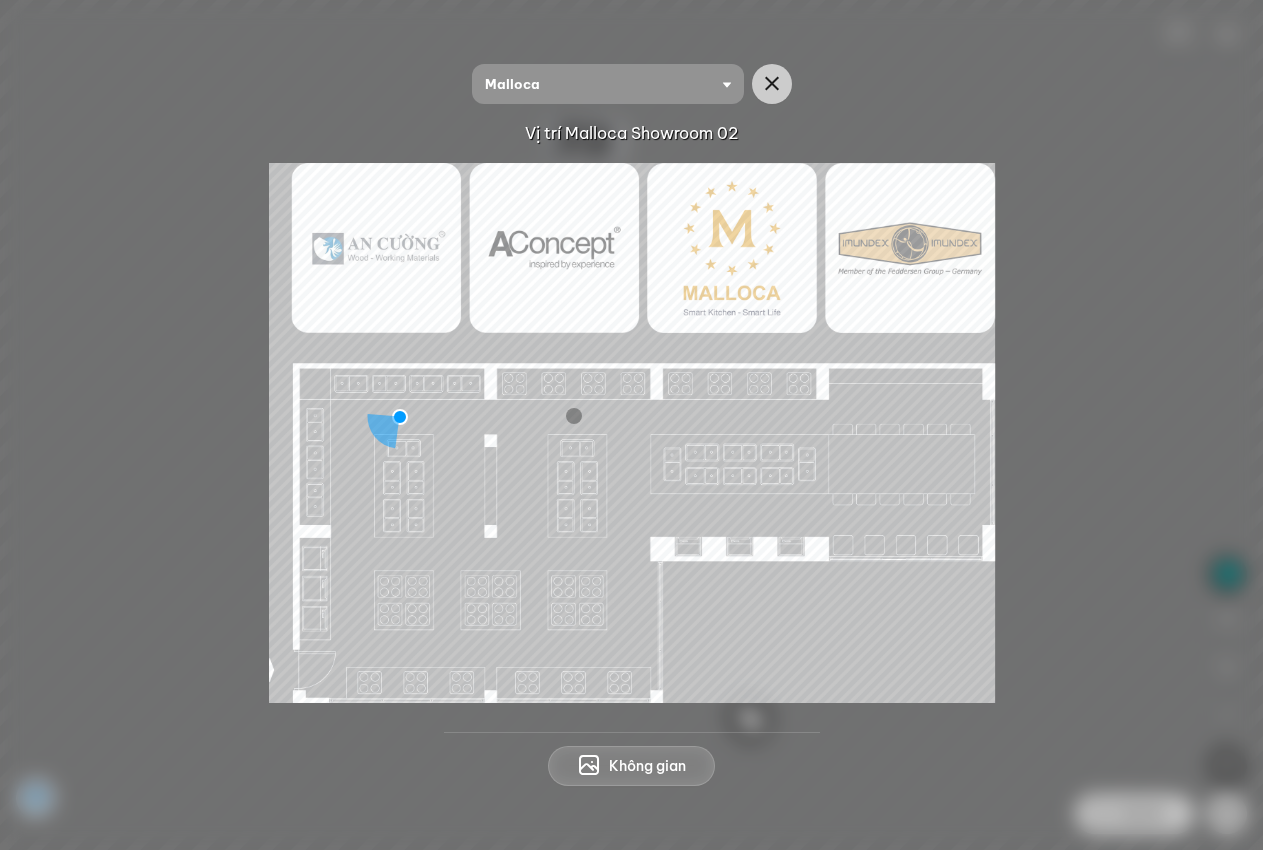 click on "Malloca" at bounding box center [608, 84] 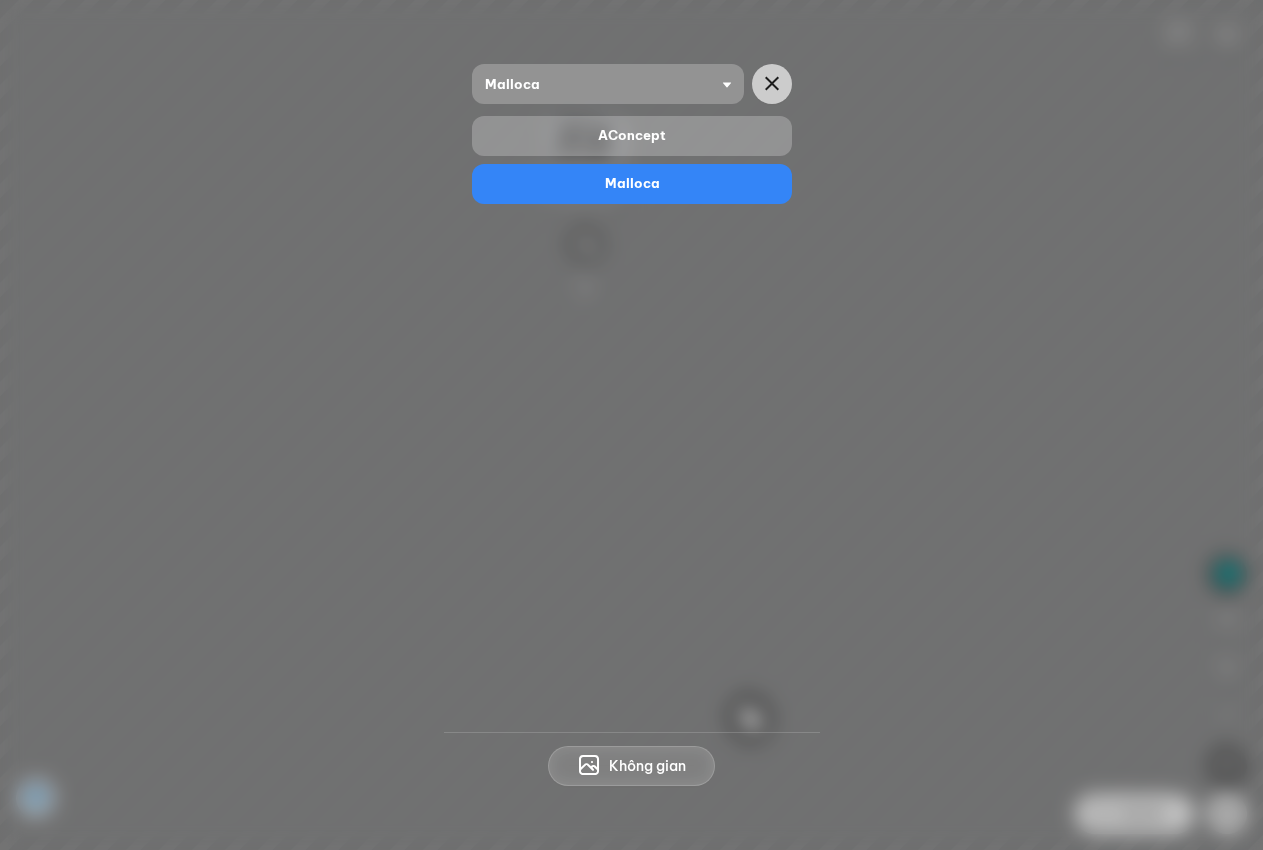click on "AConcept" at bounding box center (632, 136) 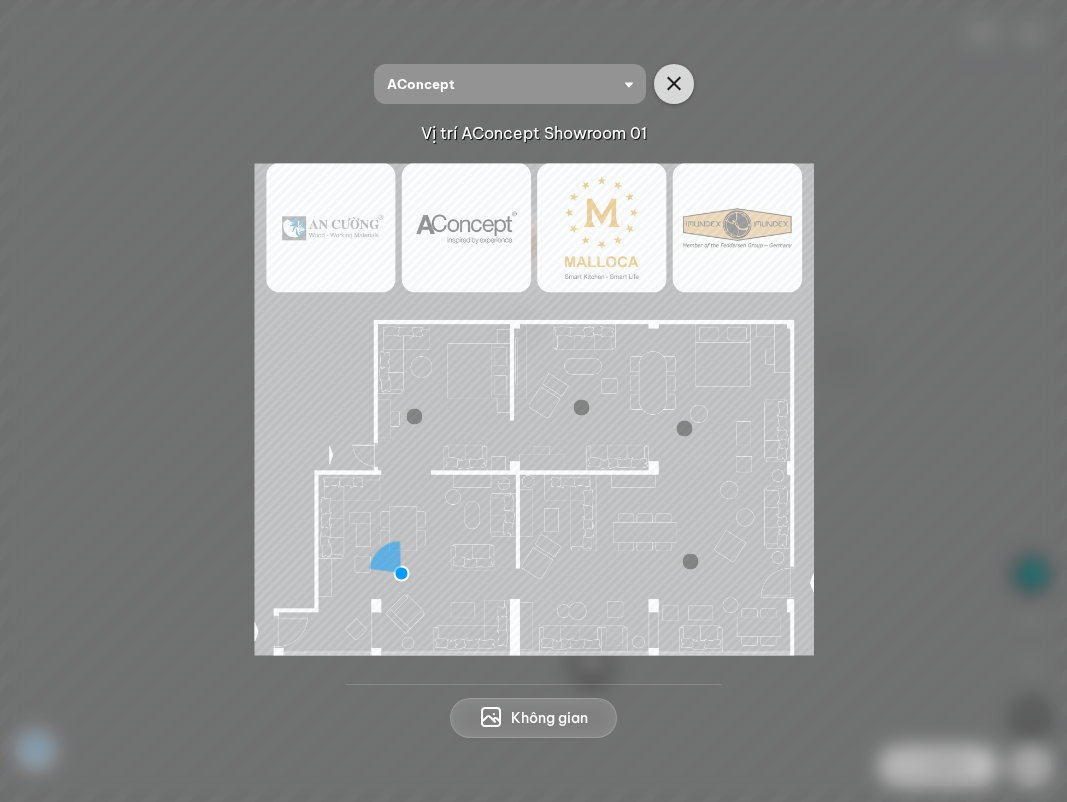 click at bounding box center [674, 84] 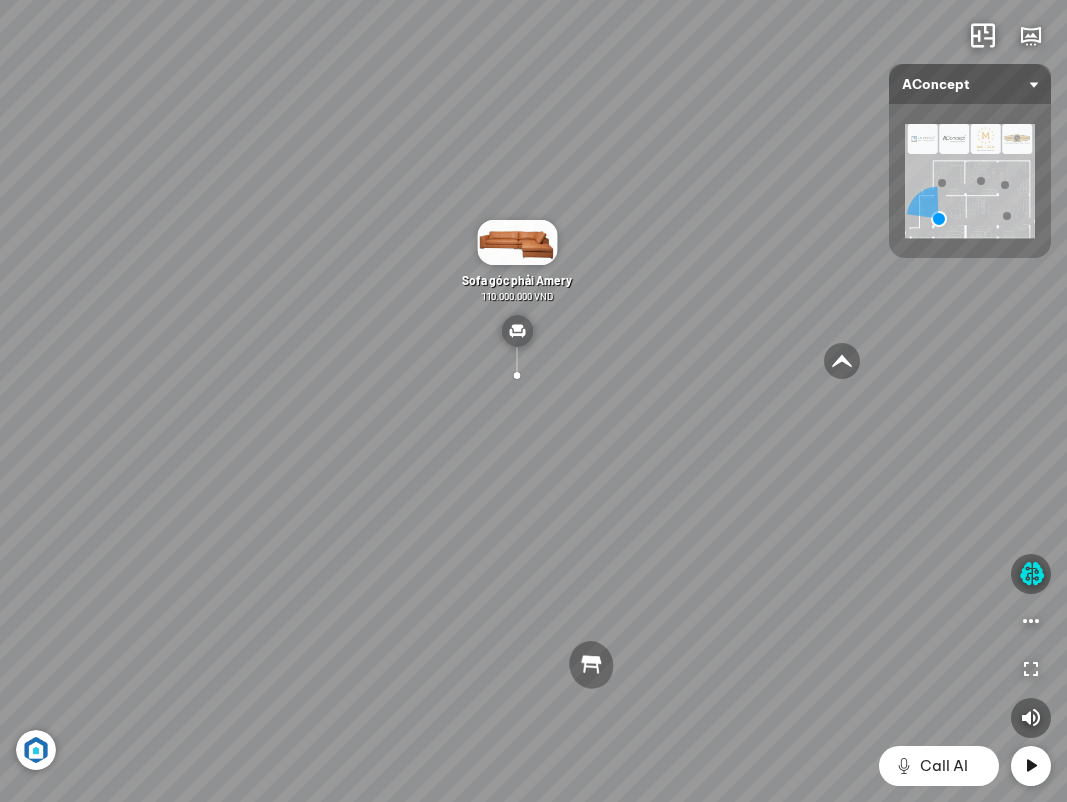 click at bounding box center [1031, 766] 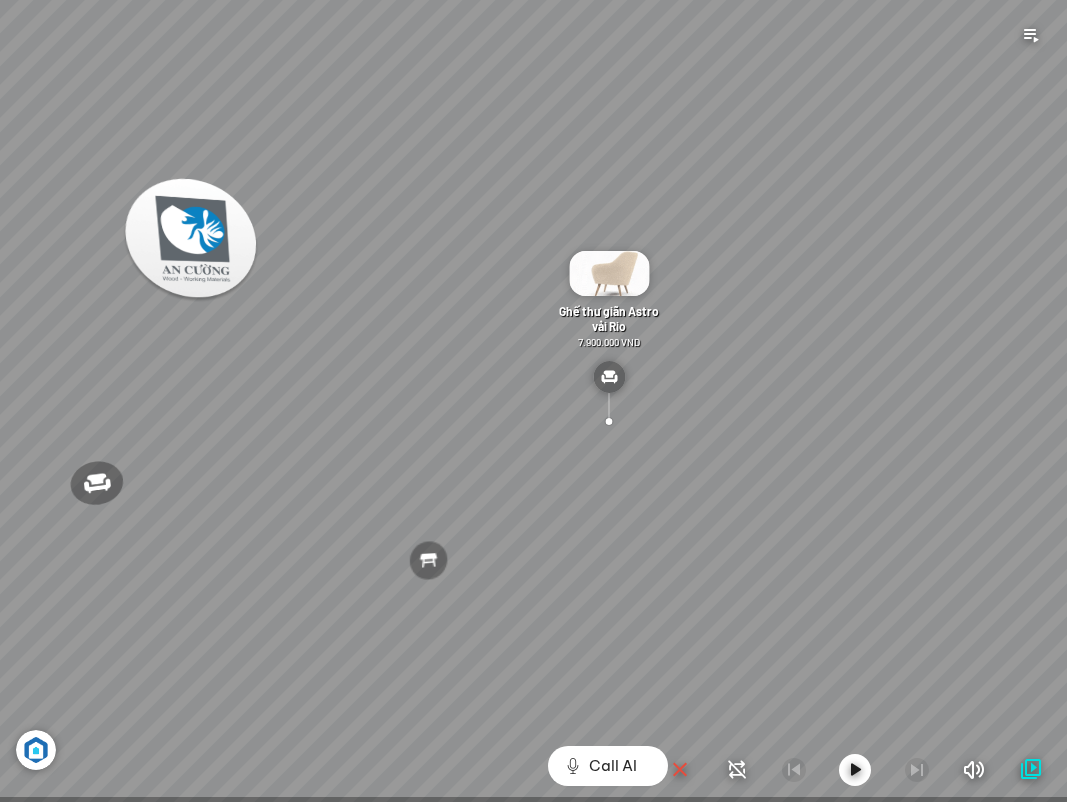 click at bounding box center [1031, 770] 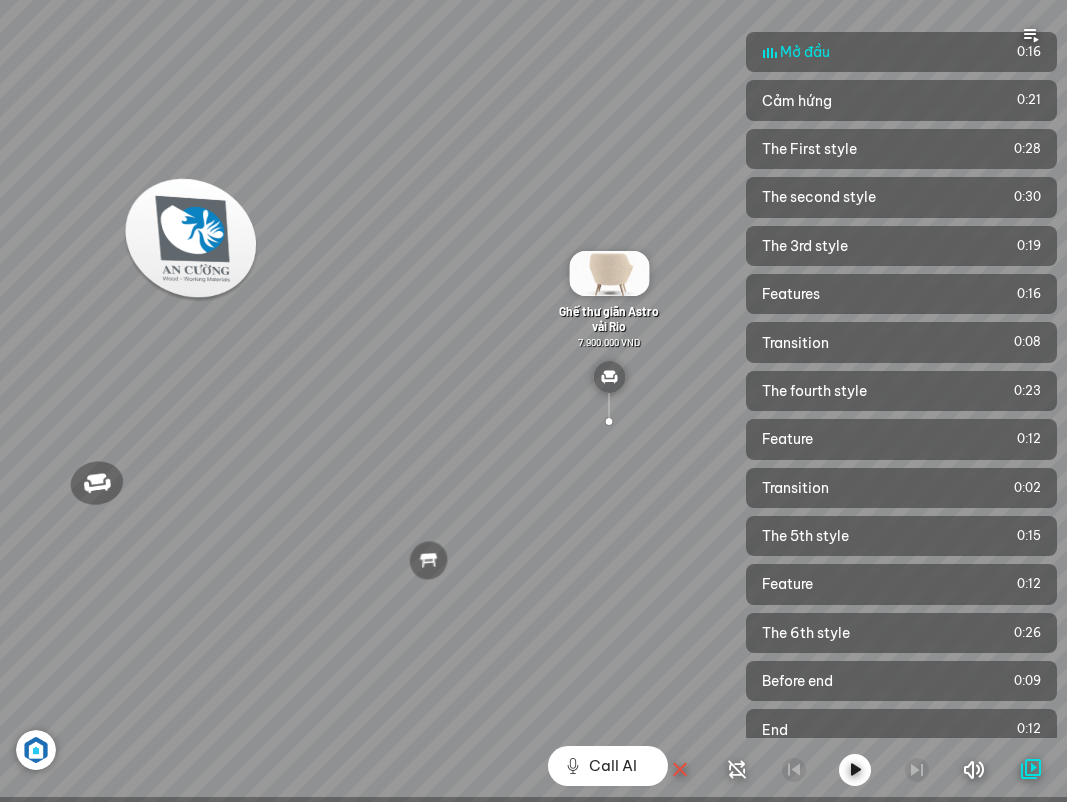 click at bounding box center [855, 770] 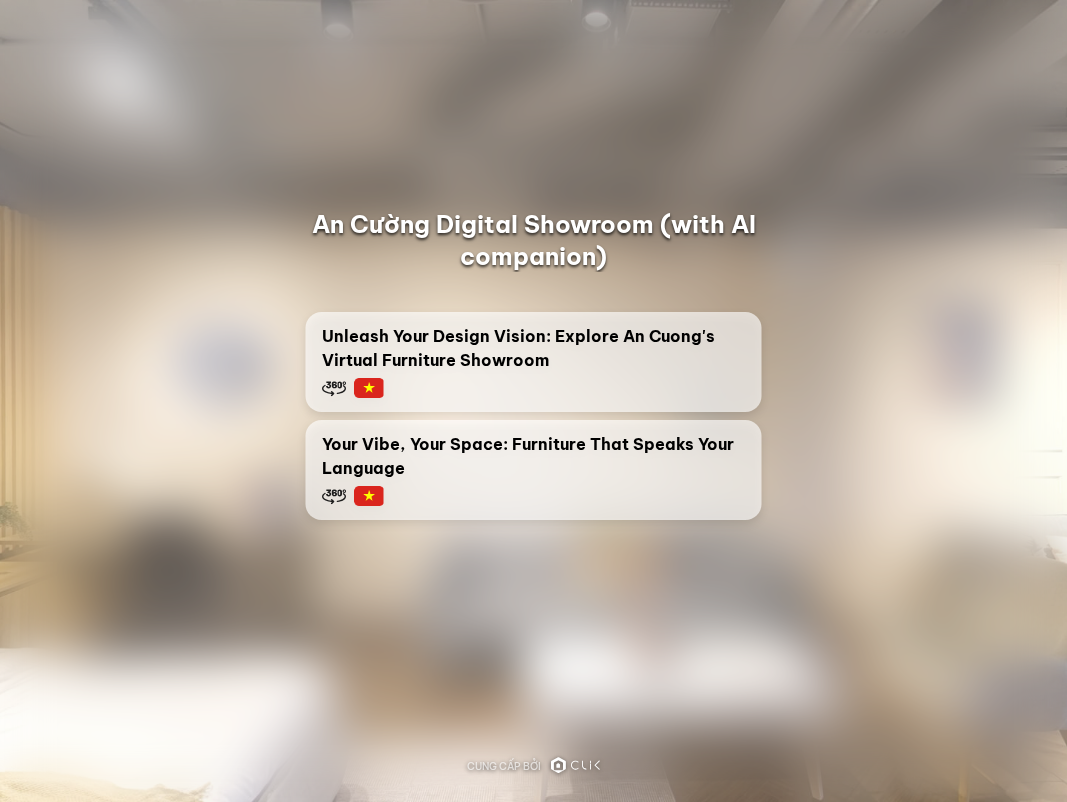 scroll, scrollTop: 0, scrollLeft: 0, axis: both 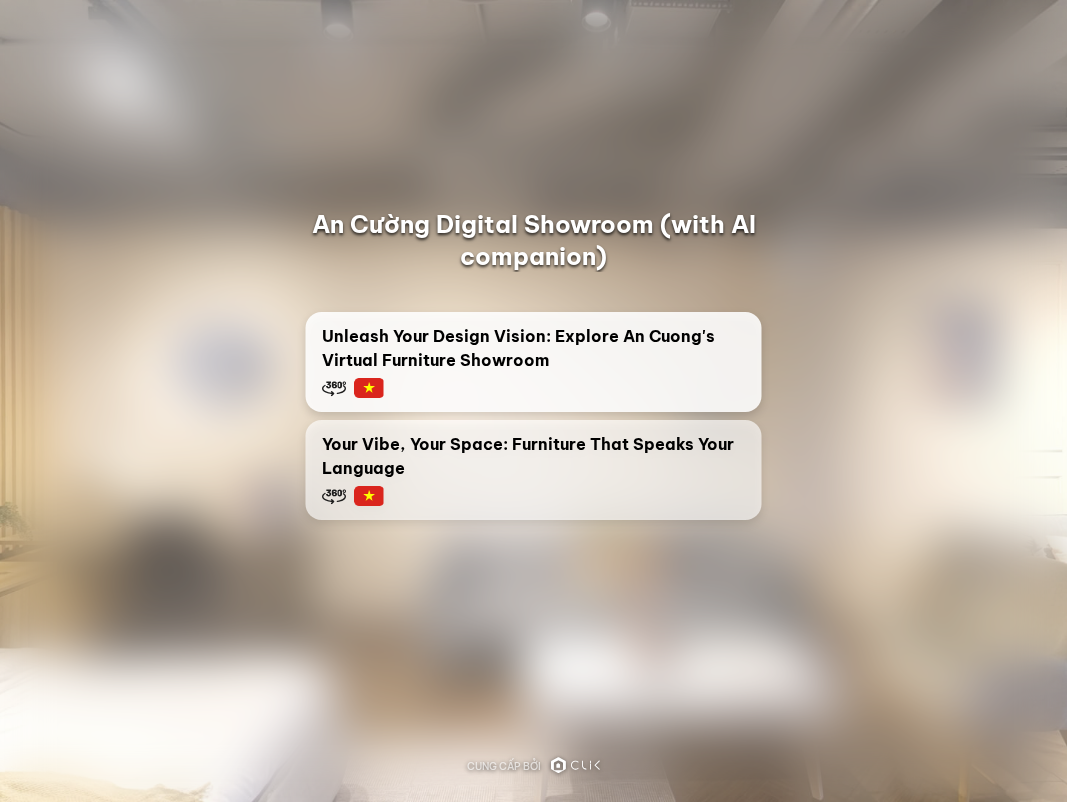 click on "Unleash Your Design Vision: Explore An Cuong's Virtual Furniture Showroom" at bounding box center [534, 348] 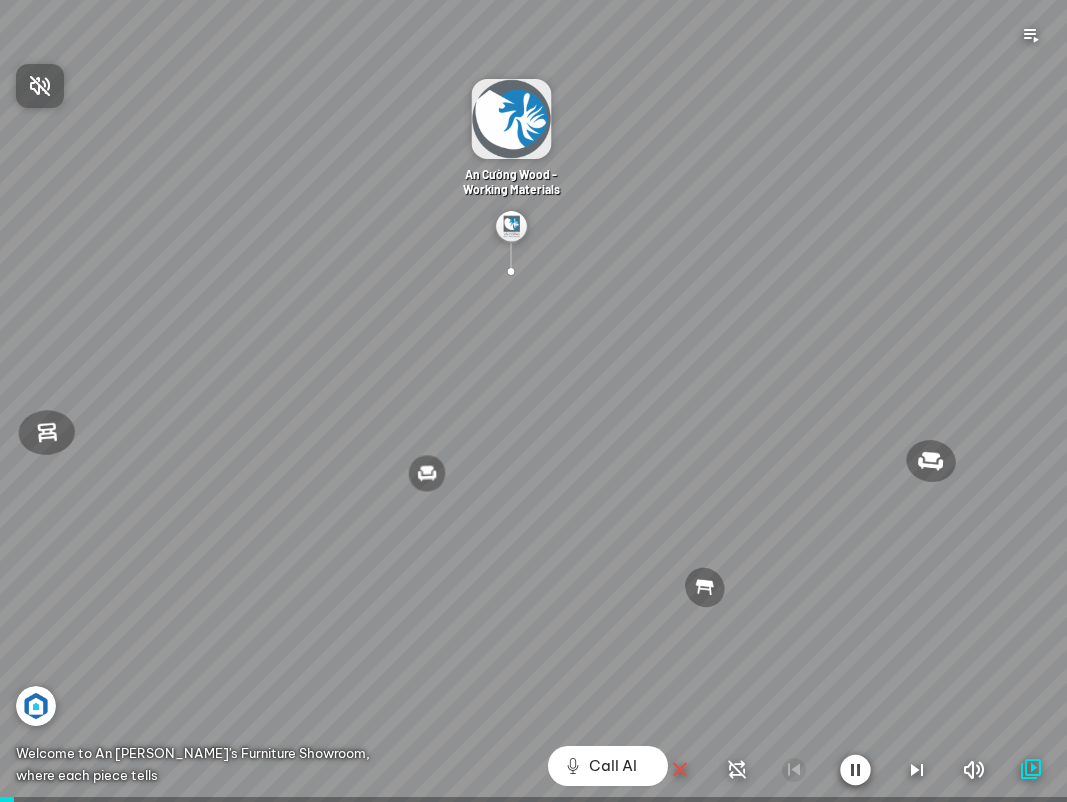 click on "Nhấn để bật âm thanh" at bounding box center [52, 85] 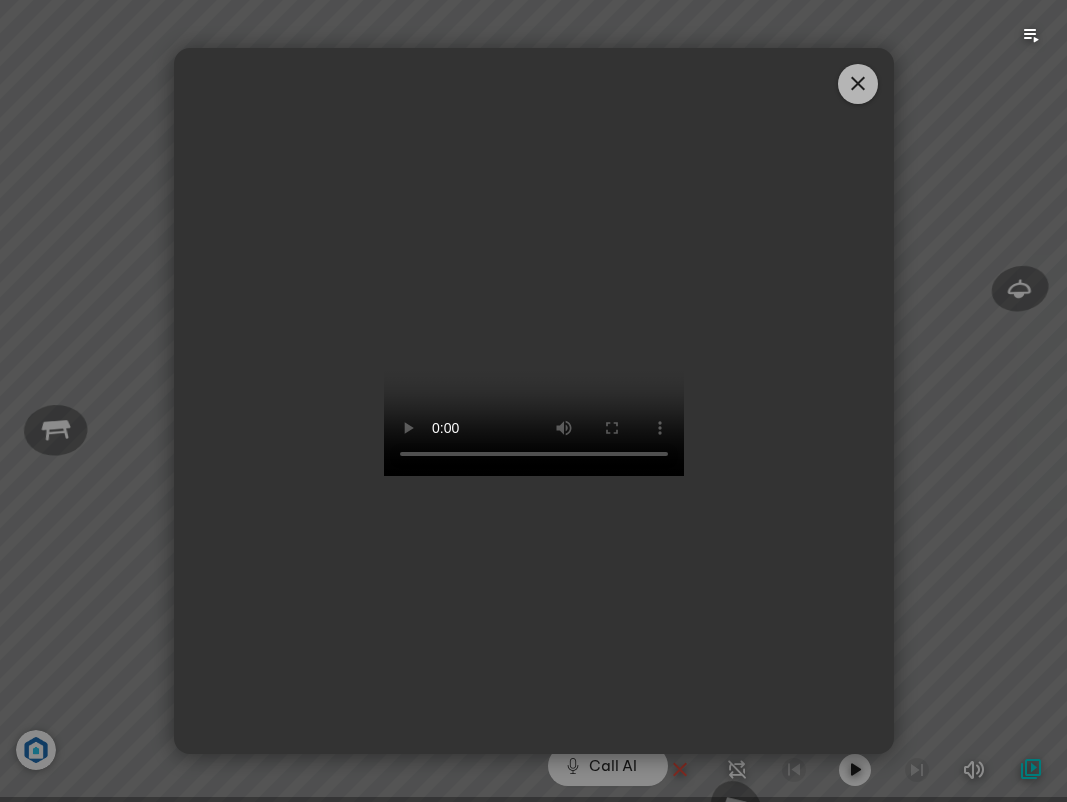 click at bounding box center [858, 84] 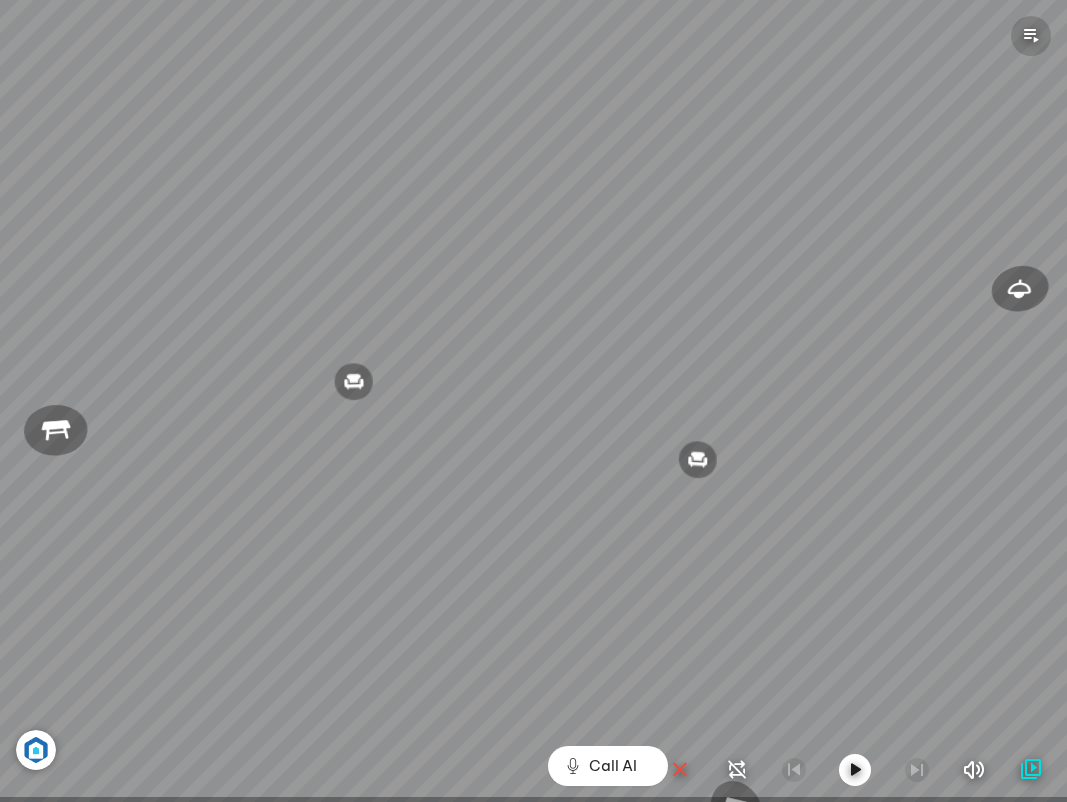 click at bounding box center (1031, 36) 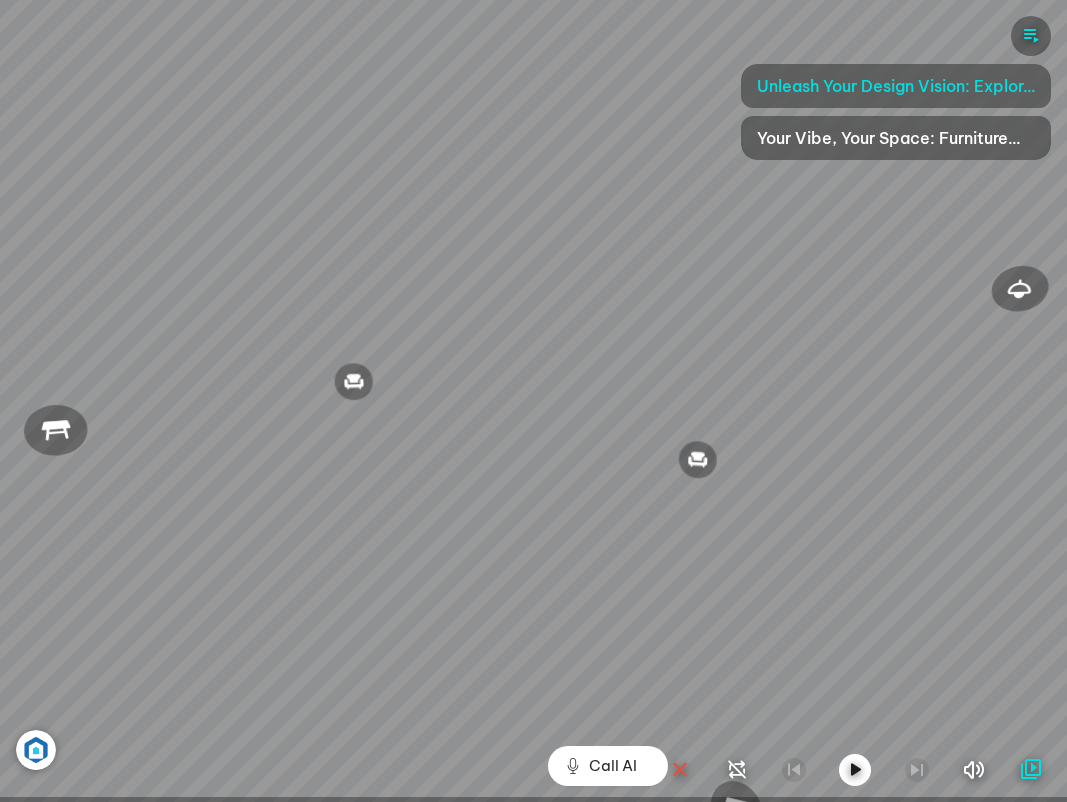 click at bounding box center [1031, 770] 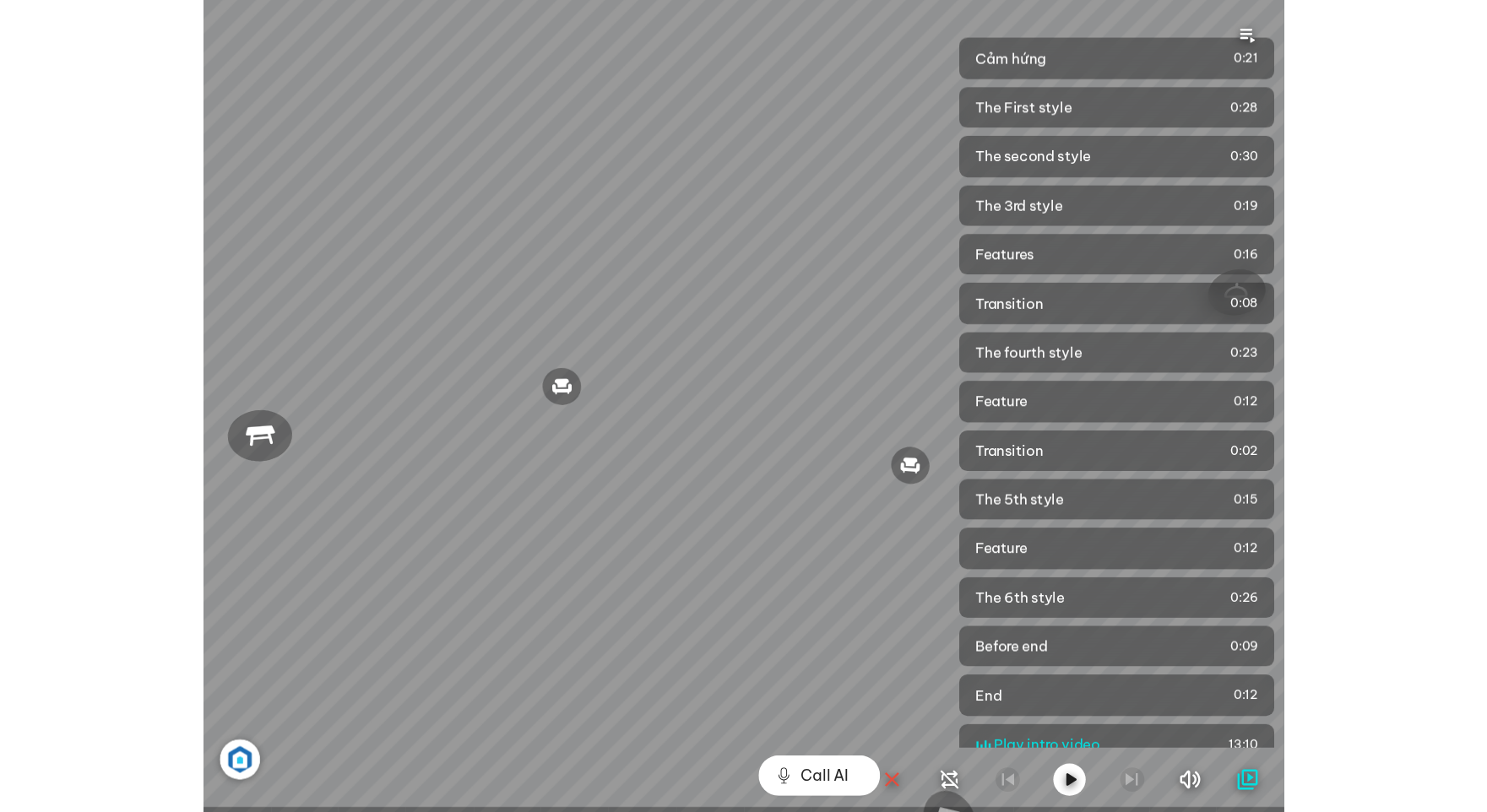 scroll, scrollTop: 51, scrollLeft: 0, axis: vertical 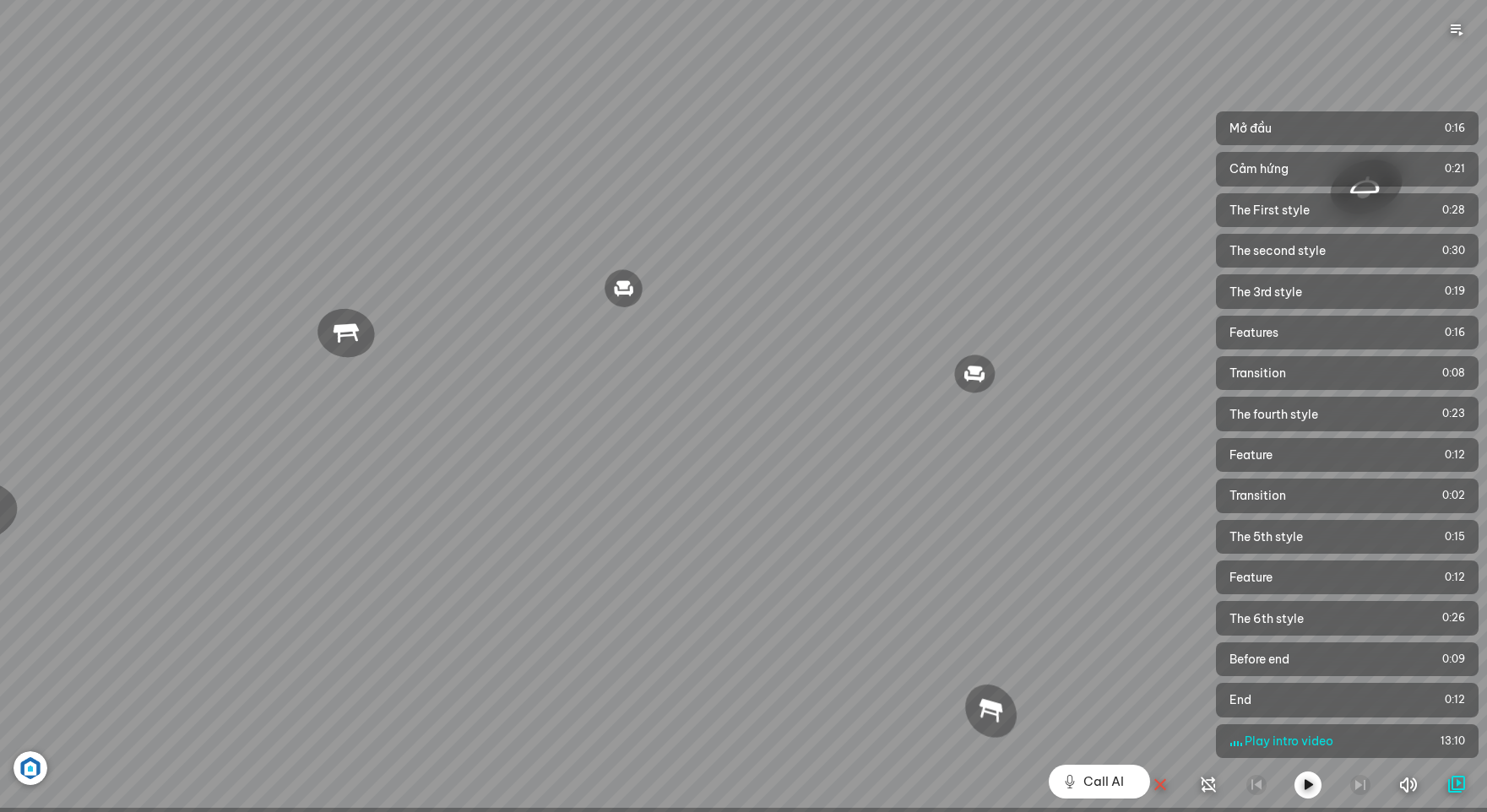 drag, startPoint x: 501, startPoint y: 518, endPoint x: 773, endPoint y: 371, distance: 309.18118 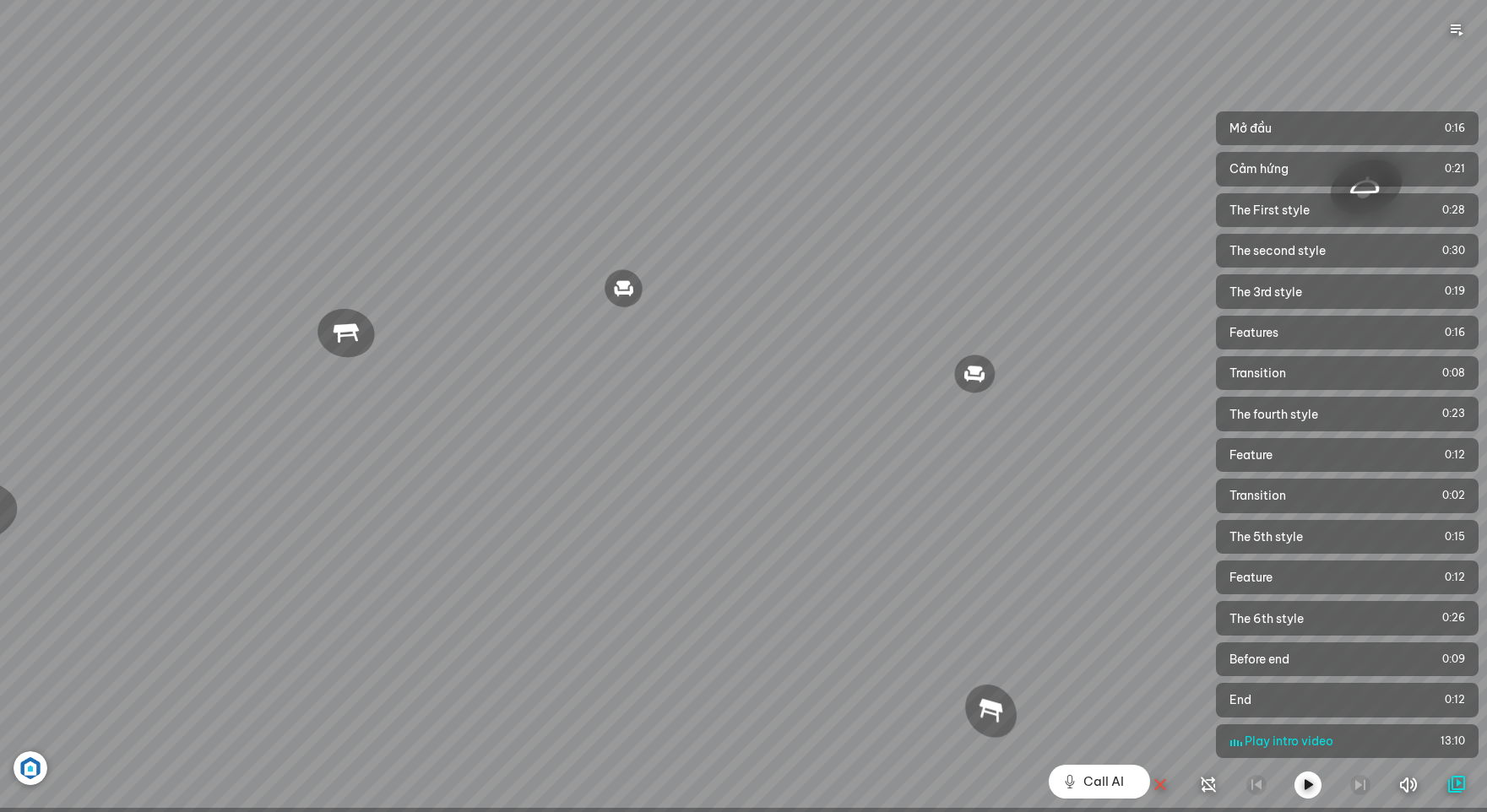 click on "Đèn trần Reno
5.300.000 VND
Giường ngủ Palima
19.000.000 VND
Bàn Cafe Tess
7.000.000 VND
Ghế làm việc Winslow
3.200.000 VND" at bounding box center (743, 406) 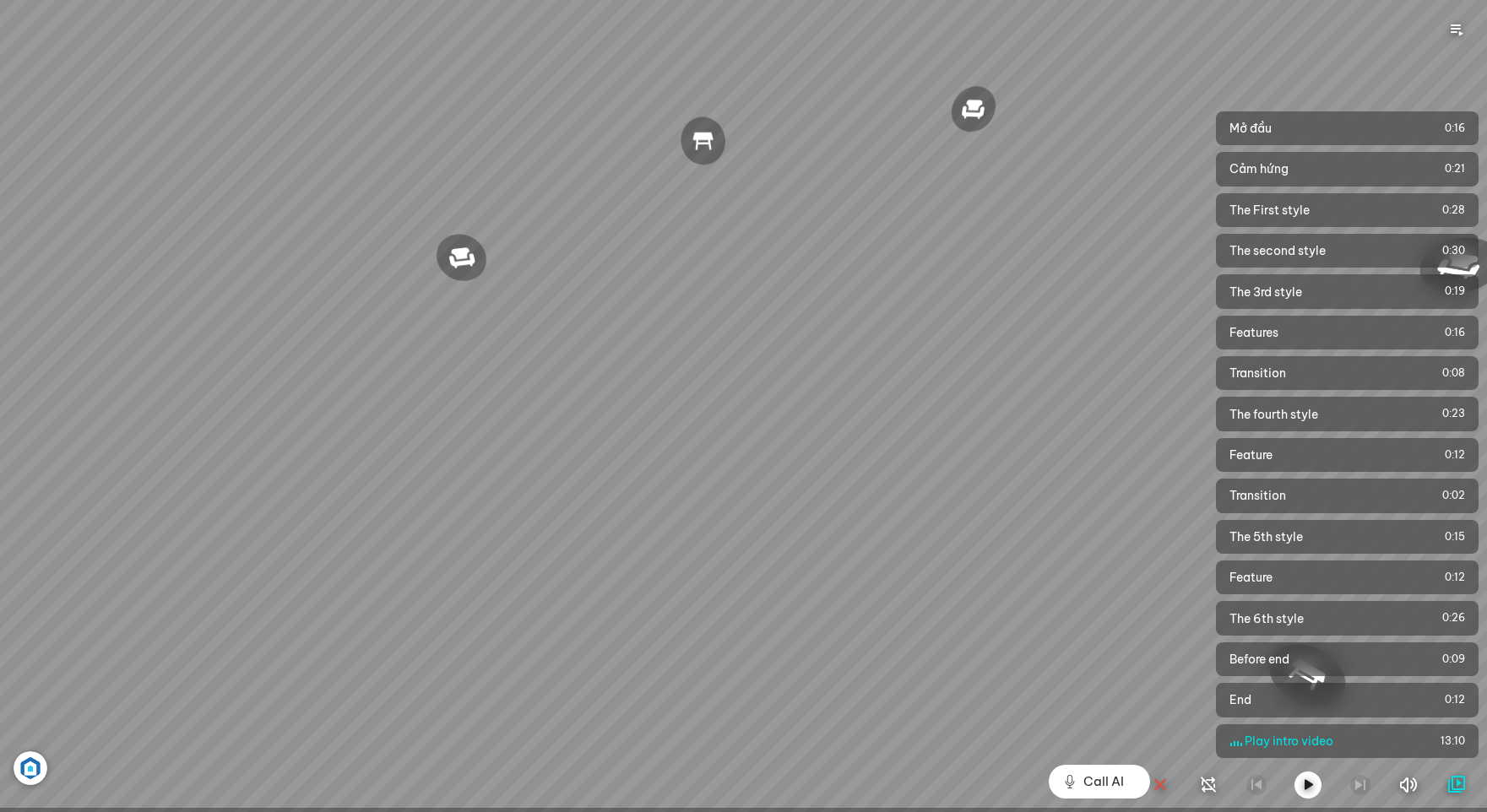 drag, startPoint x: 966, startPoint y: 425, endPoint x: 1125, endPoint y: 472, distance: 165.8011 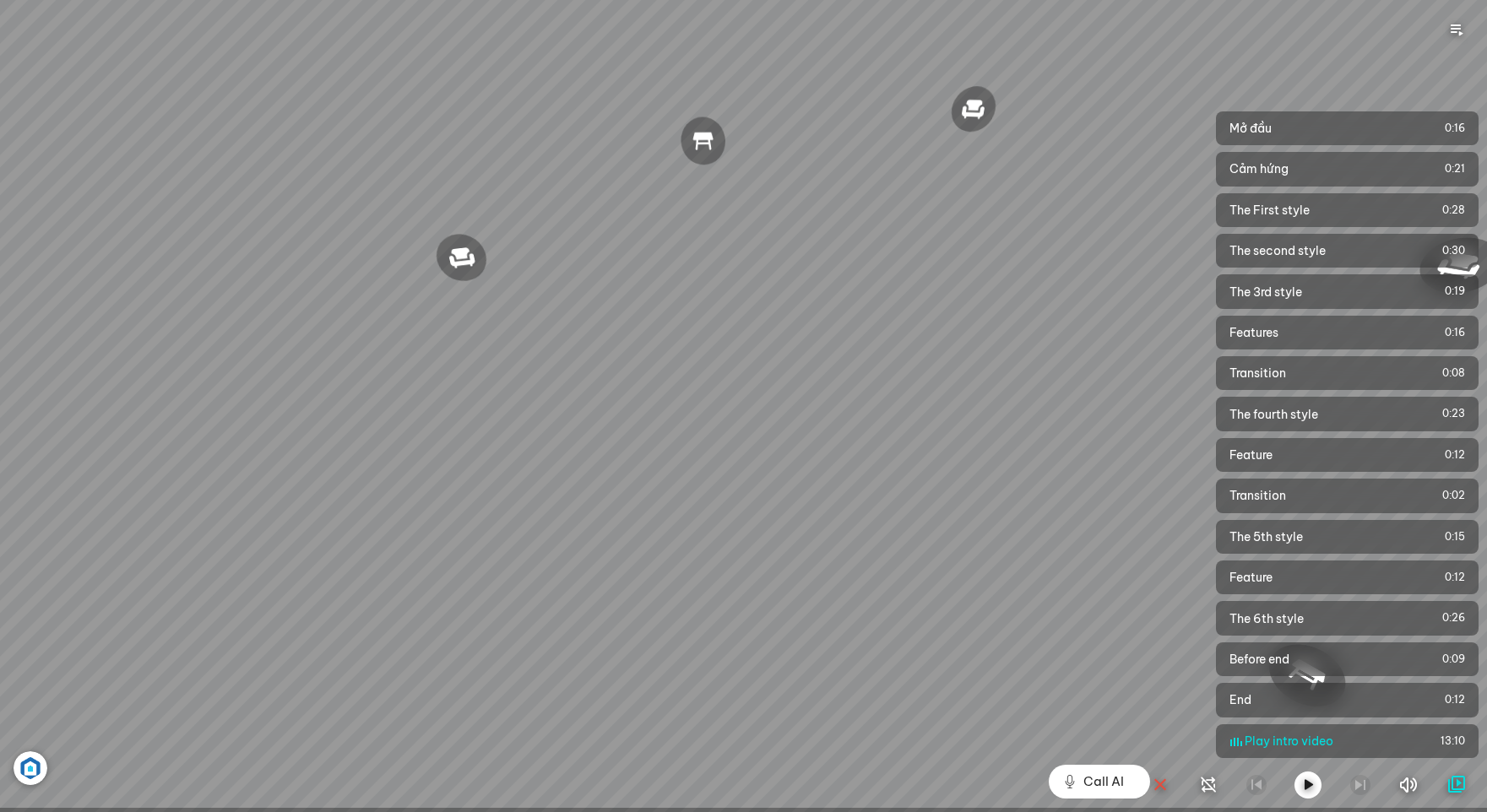 click on "Đèn trần Reno
5.300.000 VND
Giường ngủ Palima
19.000.000 VND
Bàn Cafe Tess
7.000.000 VND
Ghế làm việc Winslow
3.200.000 VND" at bounding box center [743, 406] 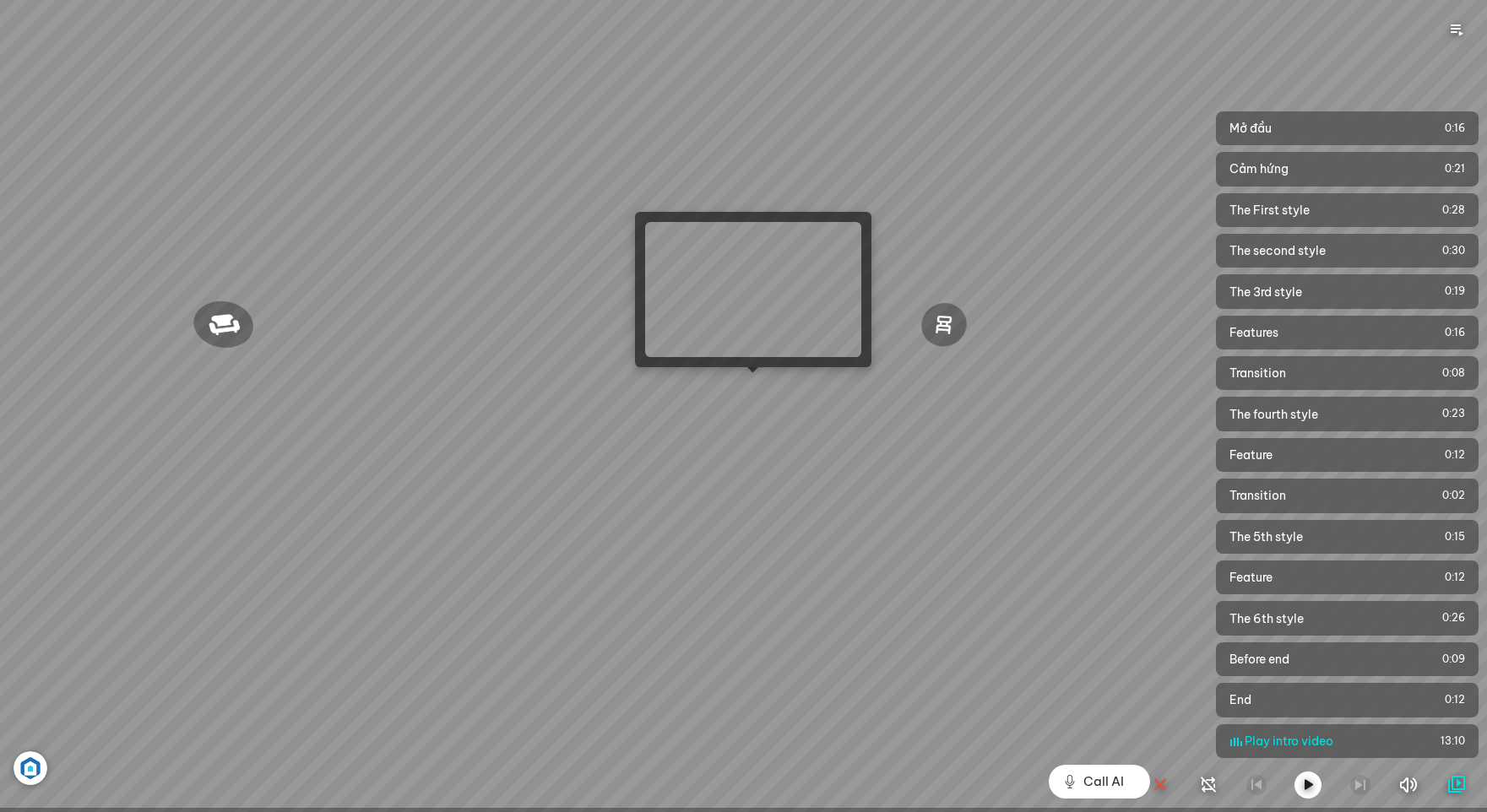 click on "Đèn trần Reno
5.300.000 VND
Giường ngủ Palima
19.000.000 VND
Bàn Cafe Tess
7.000.000 VND
Ghế làm việc Winslow
3.200.000 VND" at bounding box center [743, 406] 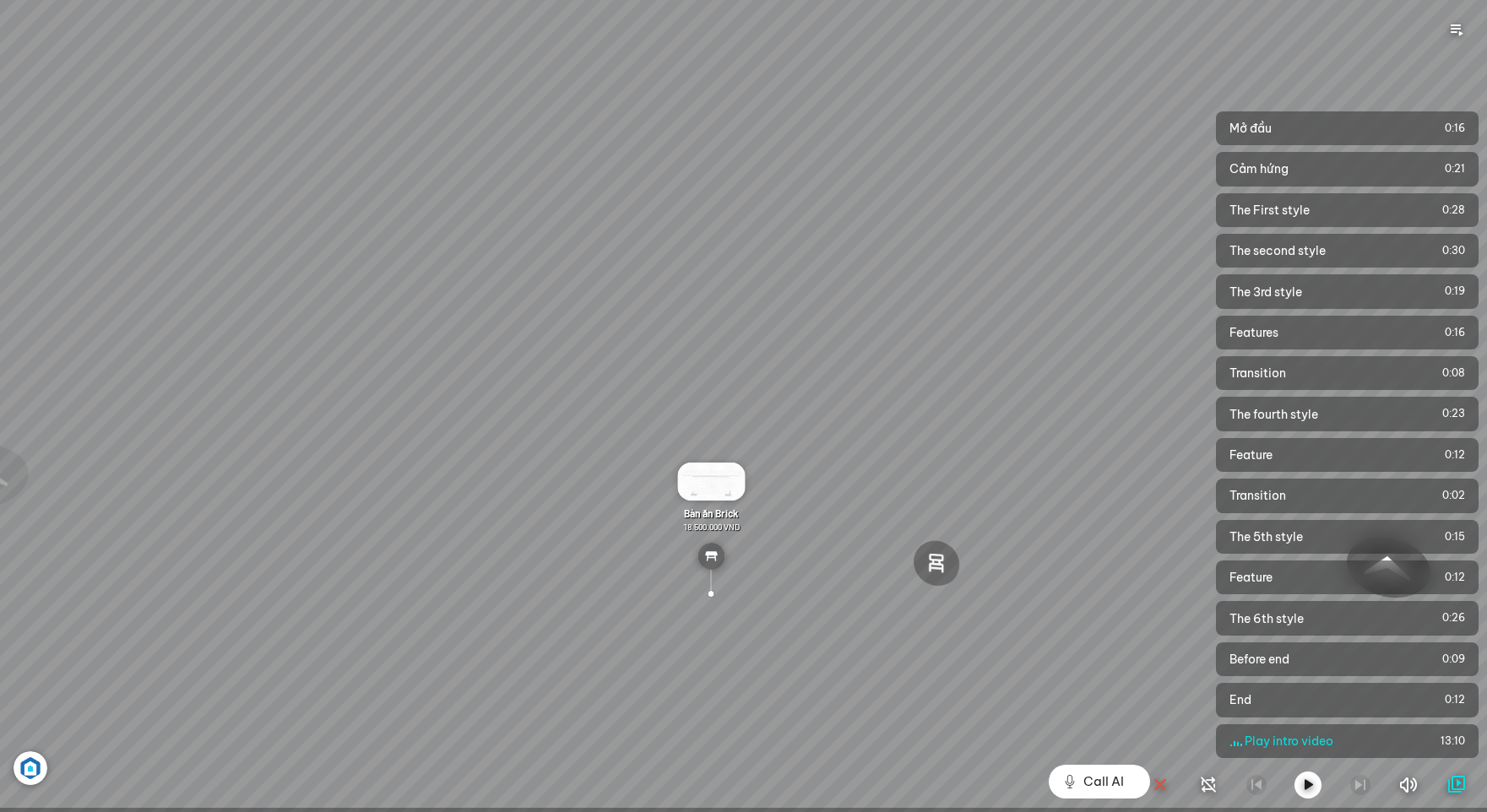 drag, startPoint x: 761, startPoint y: 634, endPoint x: 570, endPoint y: 425, distance: 283.129 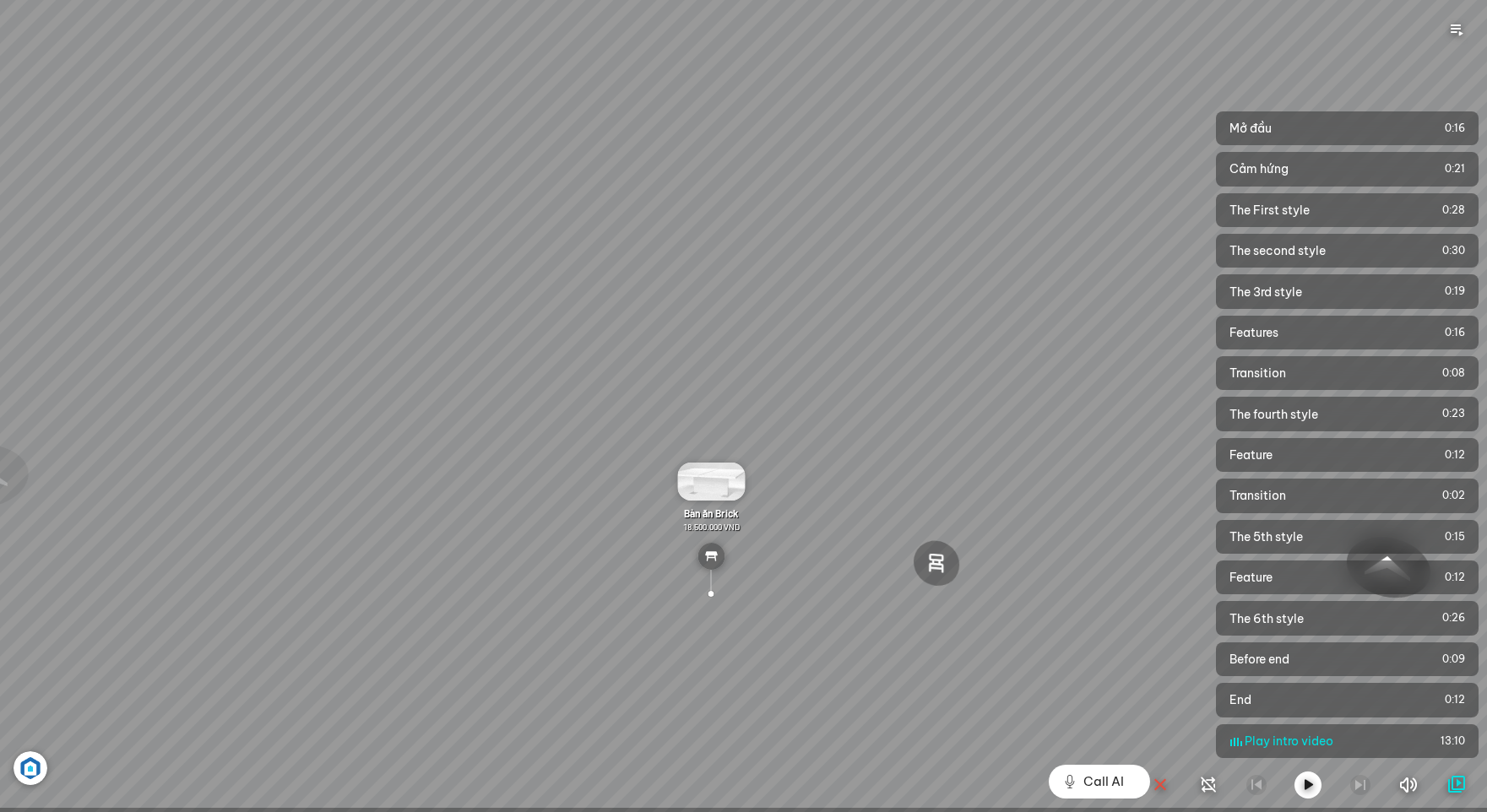 click on "Ghế ăn Andrew
3.200.000 VND
Sofa 3 chỗ Jonna vải Holly
19.500.000 VND
Bàn Cafe Tinka
3.600.000 VND
Bàn ăn Kính Asama
4.600.000 VND" at bounding box center (743, 406) 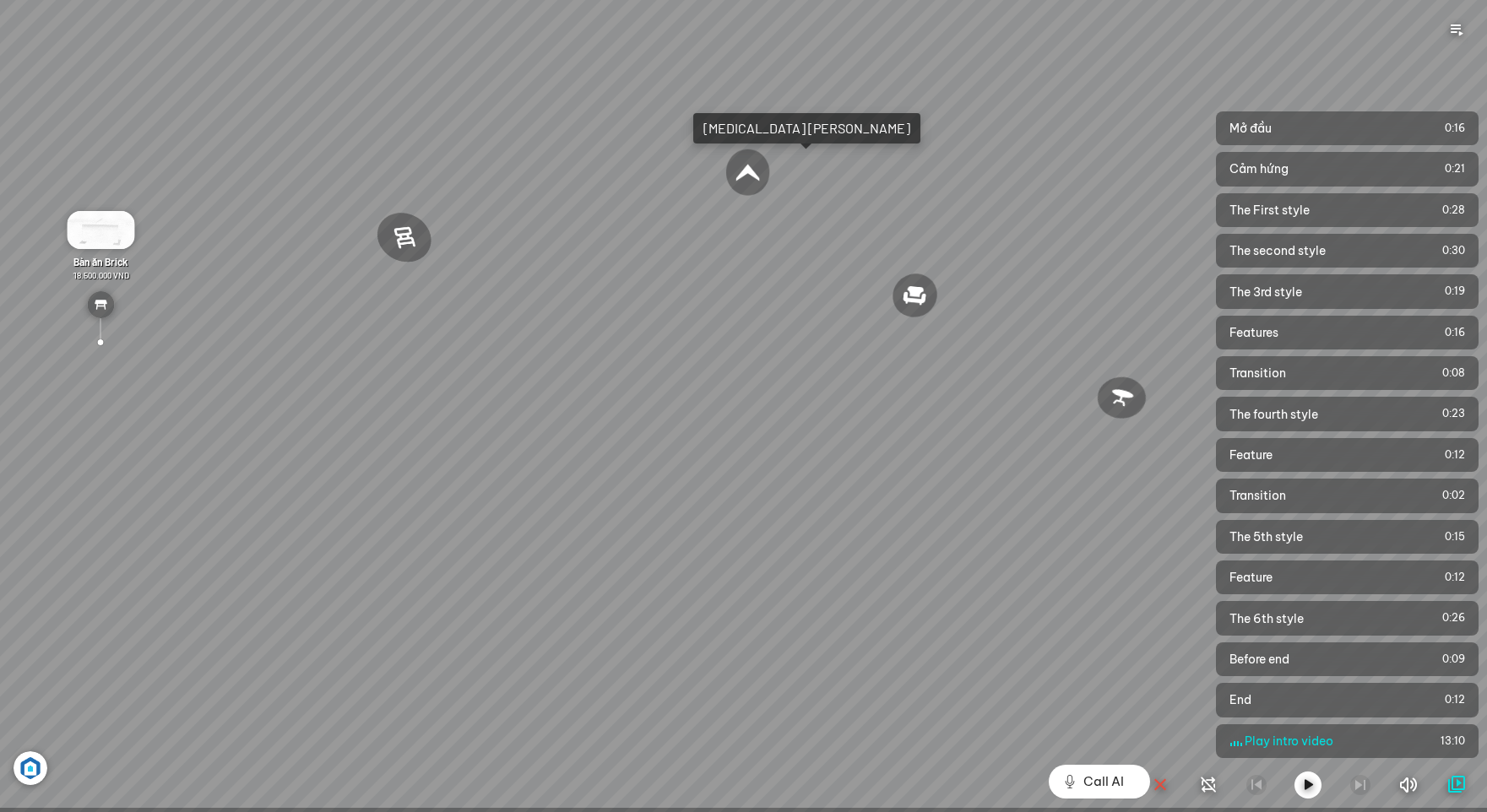 drag, startPoint x: 750, startPoint y: 453, endPoint x: -150, endPoint y: 402, distance: 901.4438 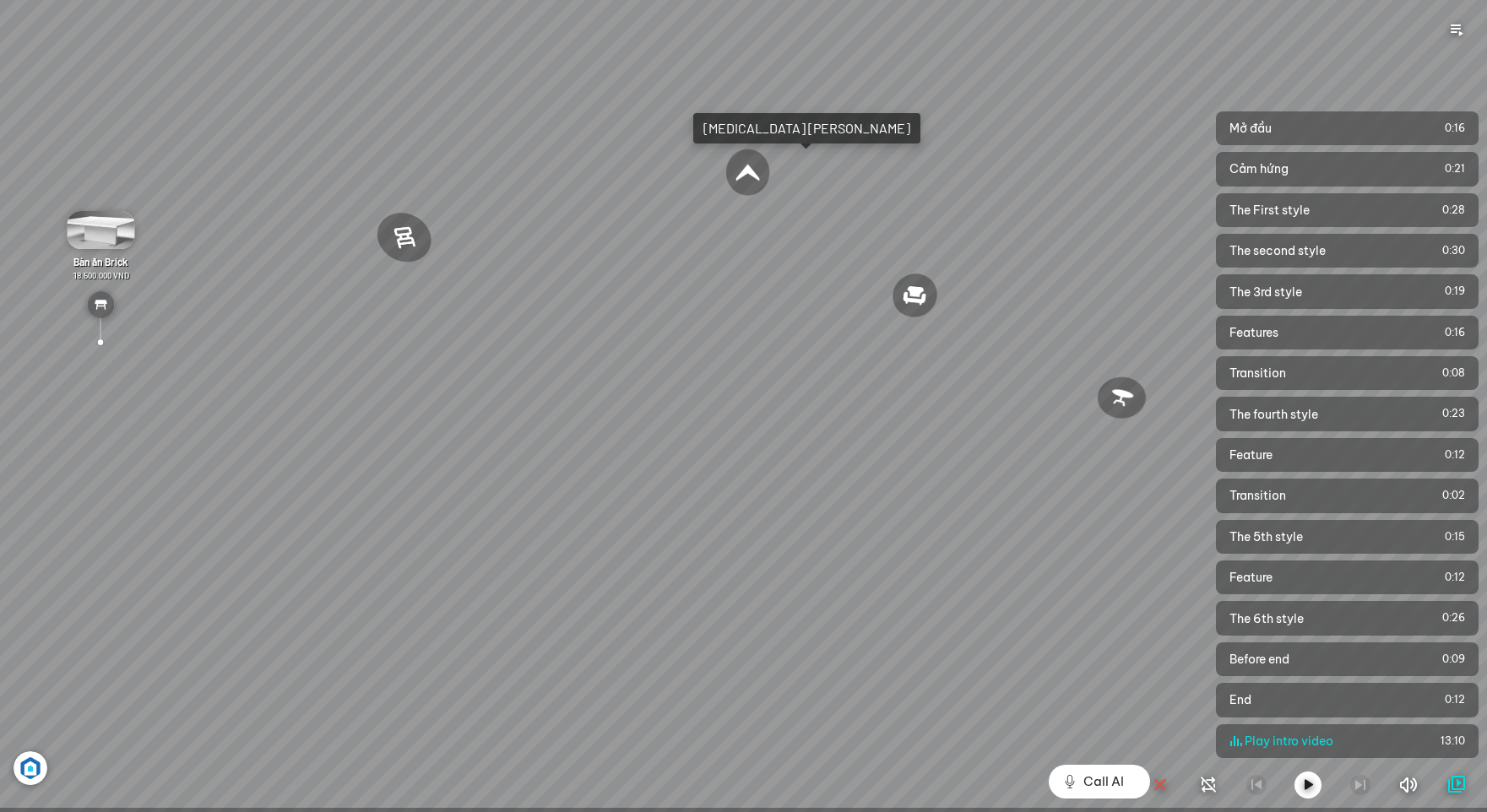 click on "Ghế ăn Andrew
3.200.000 VND
Sofa 3 chỗ Jonna vải Holly
19.500.000 VND
Bàn Cafe Tinka
3.600.000 VND
Bàn ăn Kính Asama
4.600.000 VND" at bounding box center (743, 406) 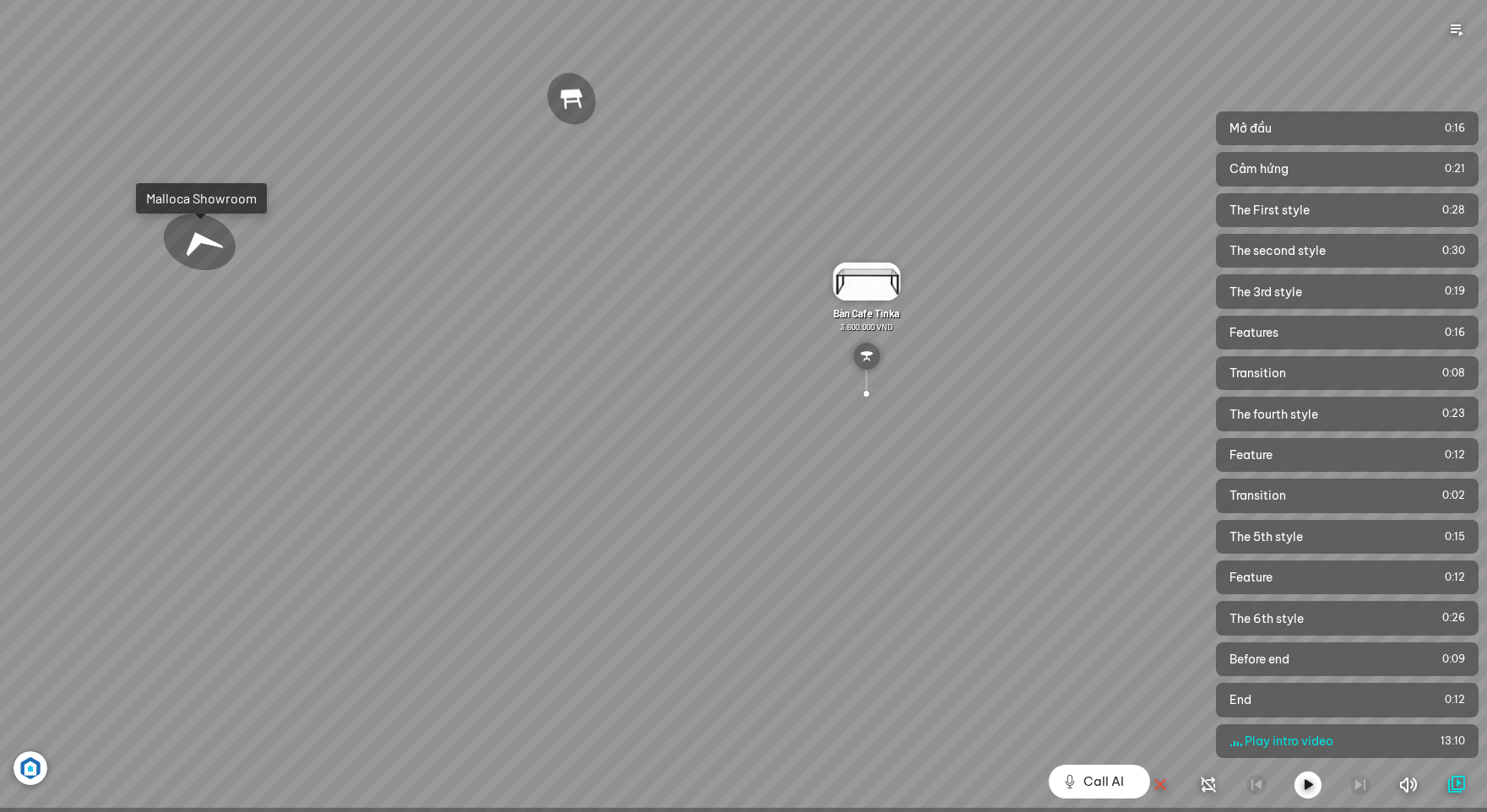drag, startPoint x: 370, startPoint y: 440, endPoint x: 611, endPoint y: 431, distance: 241.16799 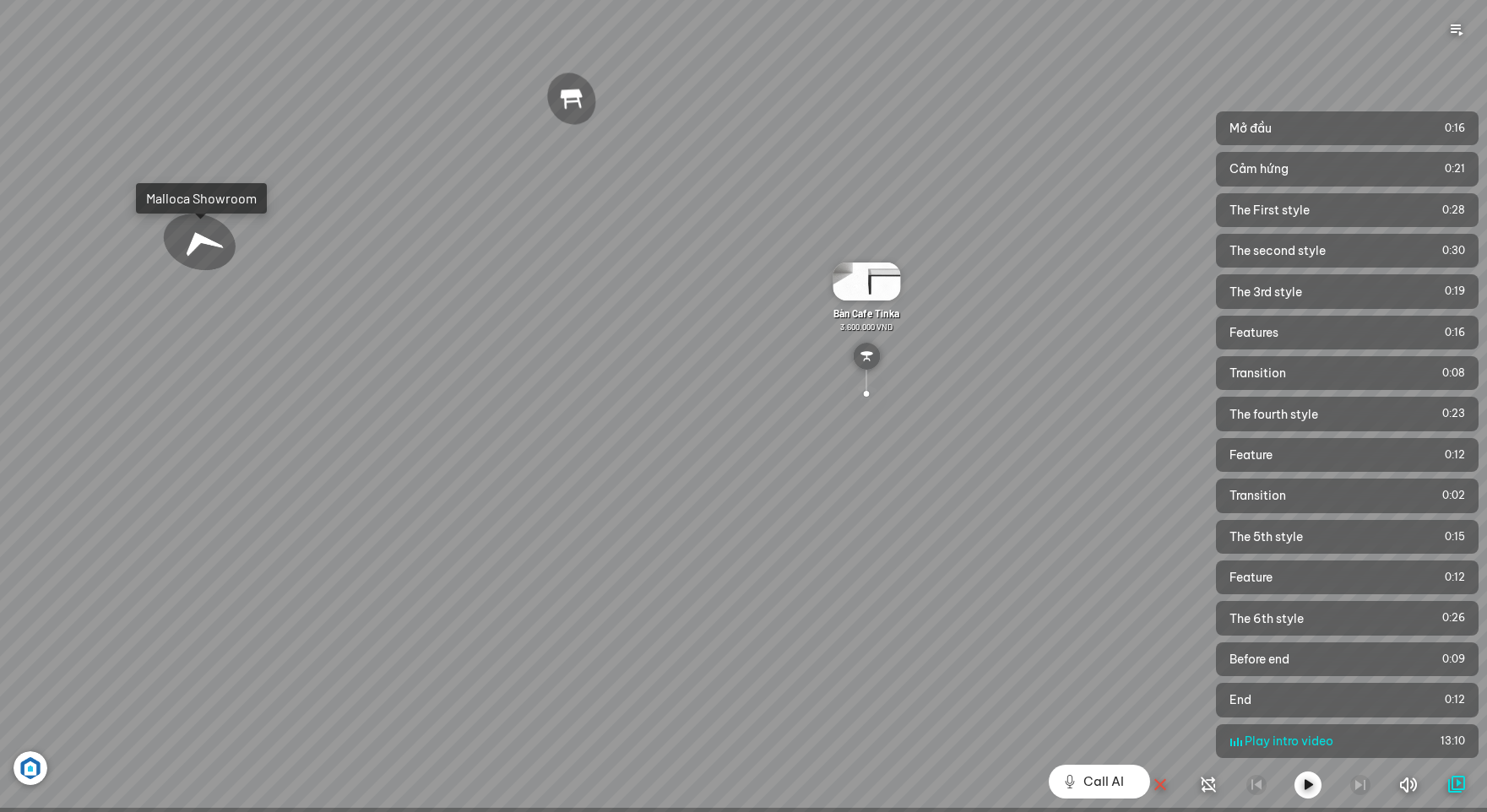 click on "Ghế ăn Andrew
3.200.000 VND
Sofa 3 chỗ Jonna vải Holly
19.500.000 VND
Bàn Cafe Tinka
3.600.000 VND
Bàn ăn Kính Asama
4.600.000 VND" at bounding box center (743, 406) 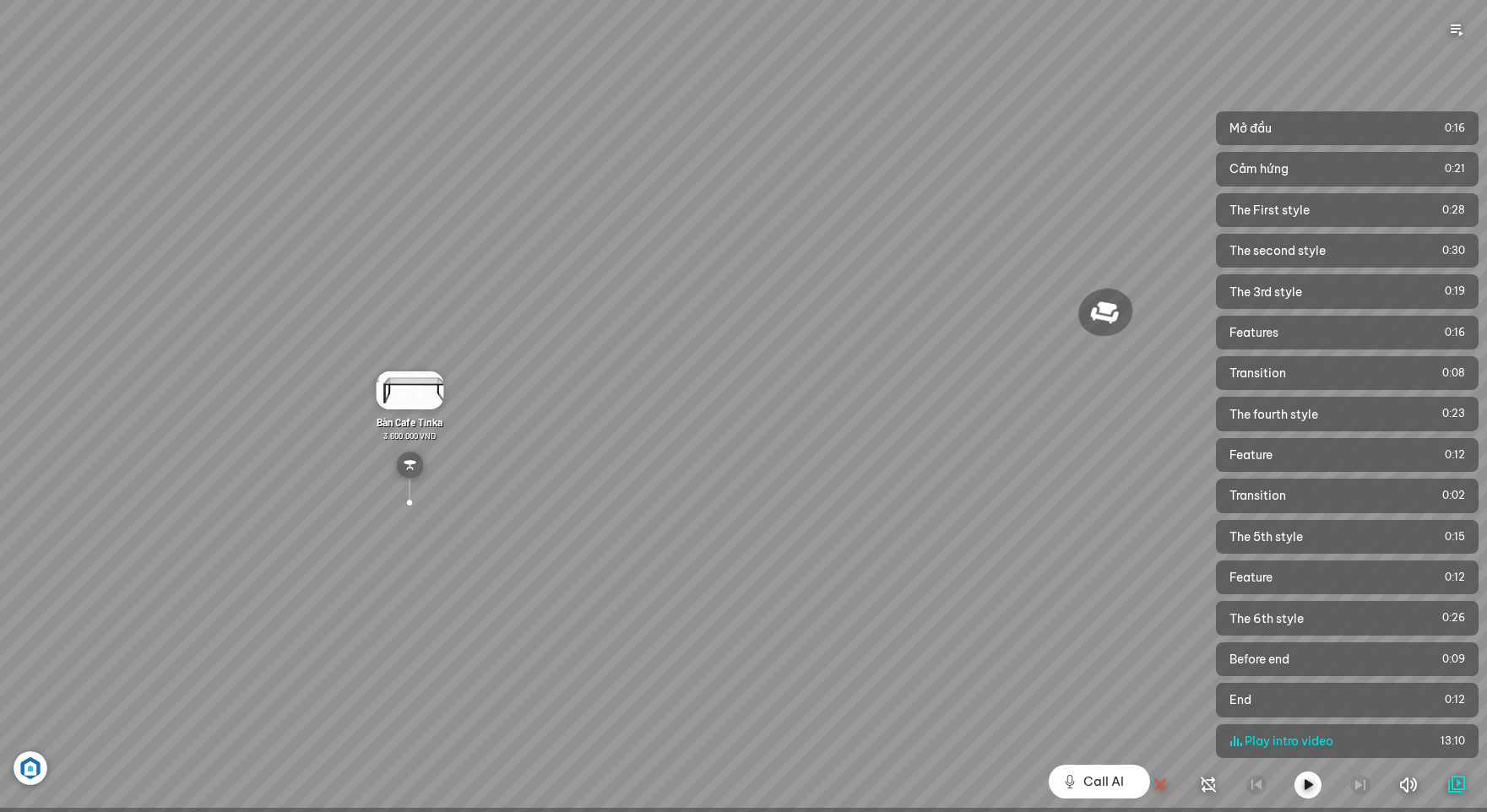 drag, startPoint x: 605, startPoint y: 427, endPoint x: 83, endPoint y: 432, distance: 522.02395 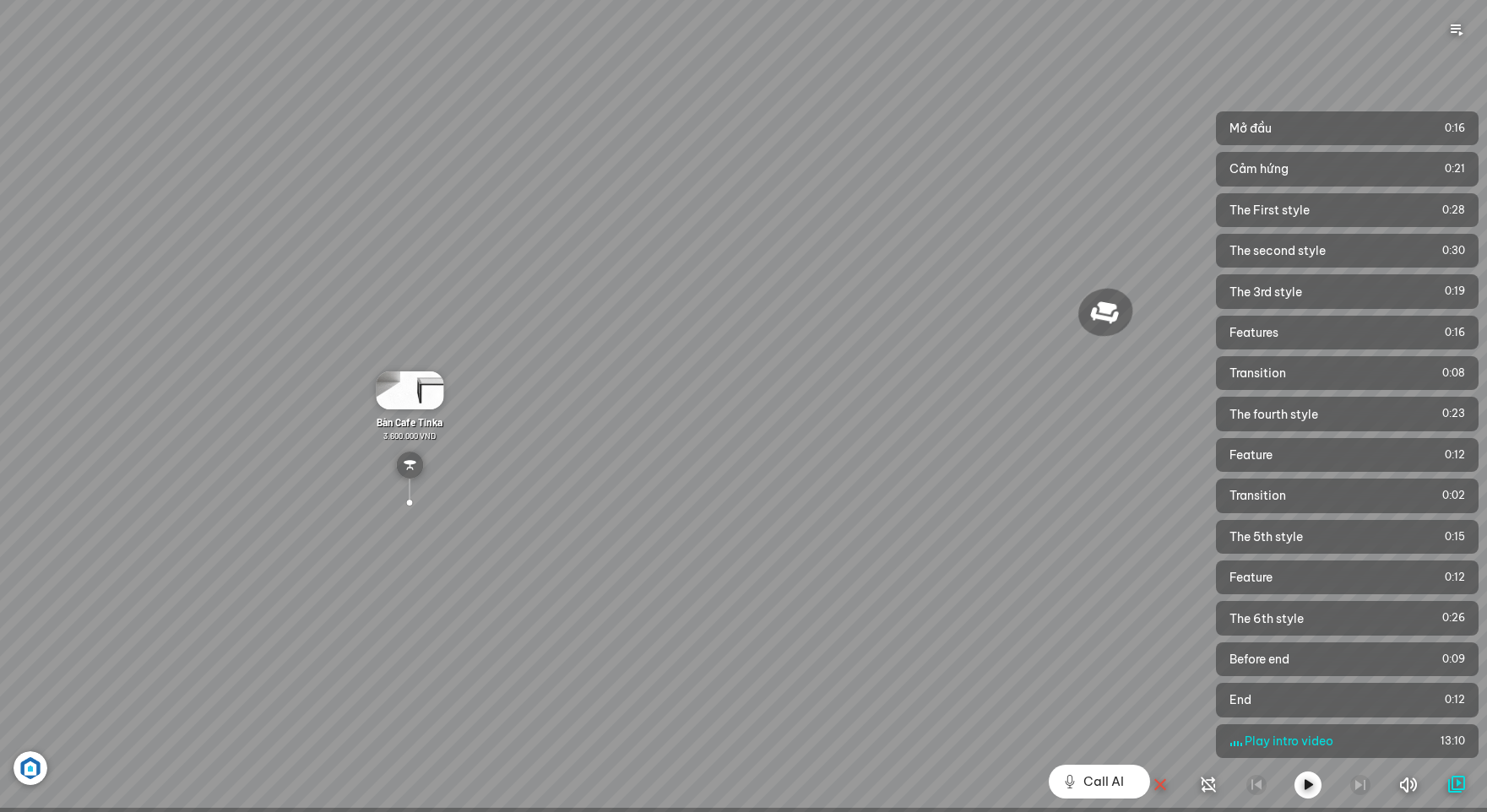click on "Ghế ăn Andrew
3.200.000 VND
Sofa 3 chỗ Jonna vải Holly
19.500.000 VND
Bàn Cafe Tinka
3.600.000 VND
Bàn ăn Kính Asama
4.600.000 VND" at bounding box center [743, 406] 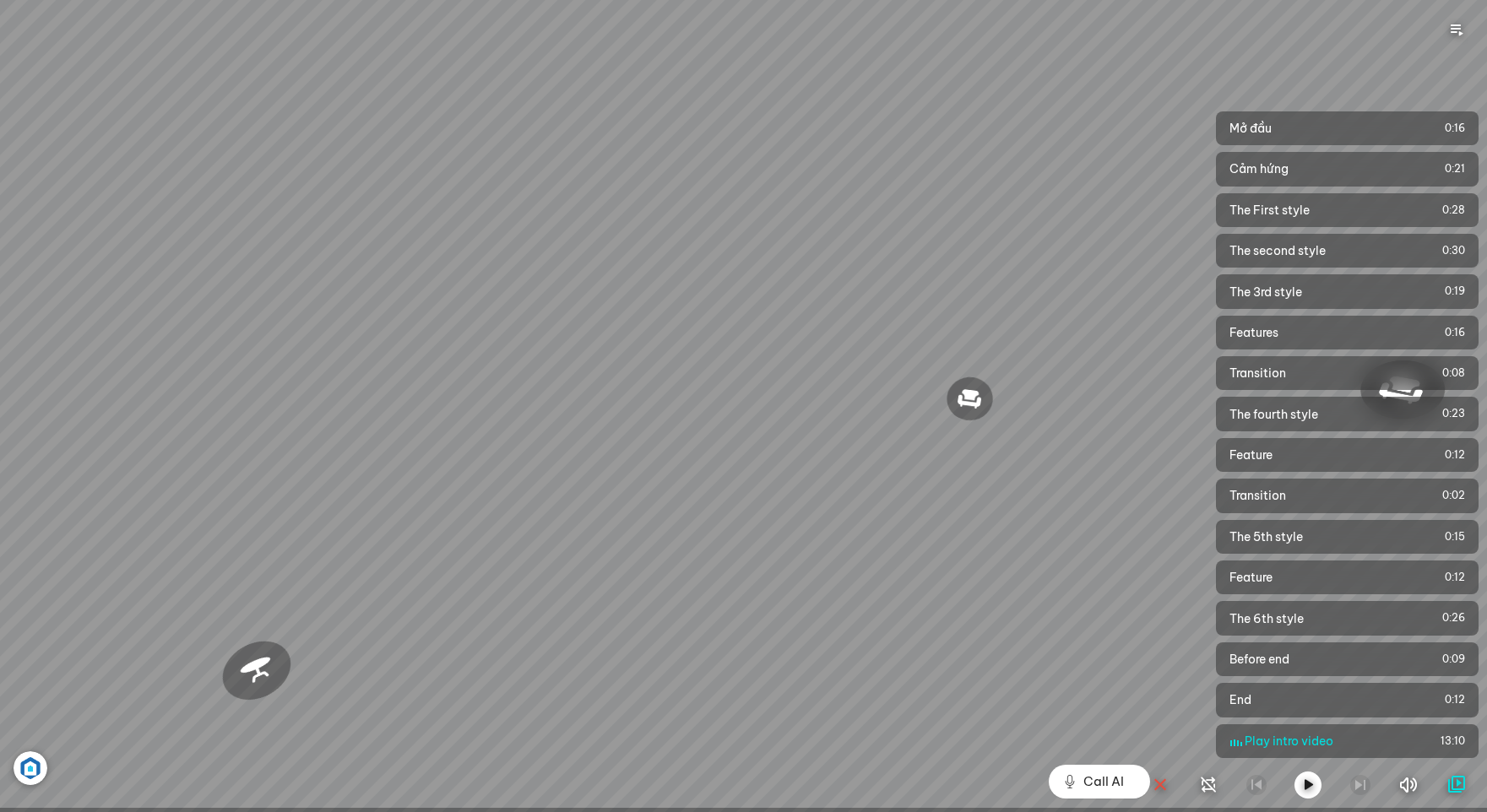 drag, startPoint x: 549, startPoint y: 423, endPoint x: 431, endPoint y: 529, distance: 158.61904 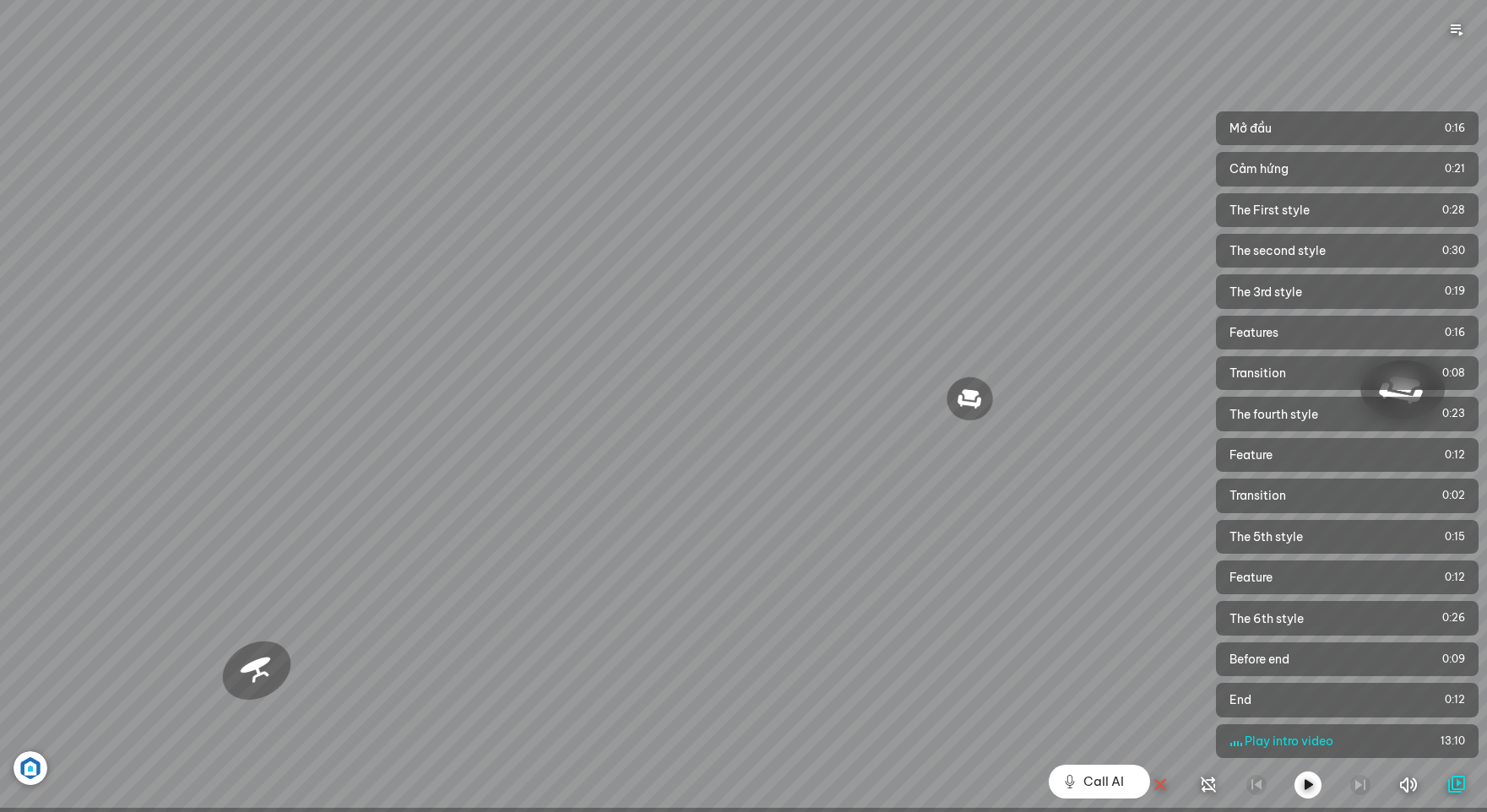 click on "Ghế ăn Andrew
3.200.000 VND
Sofa 3 chỗ Jonna vải Holly
19.500.000 VND
Bàn Cafe Tinka
3.600.000 VND
Bàn ăn Kính Asama
4.600.000 VND" at bounding box center (743, 406) 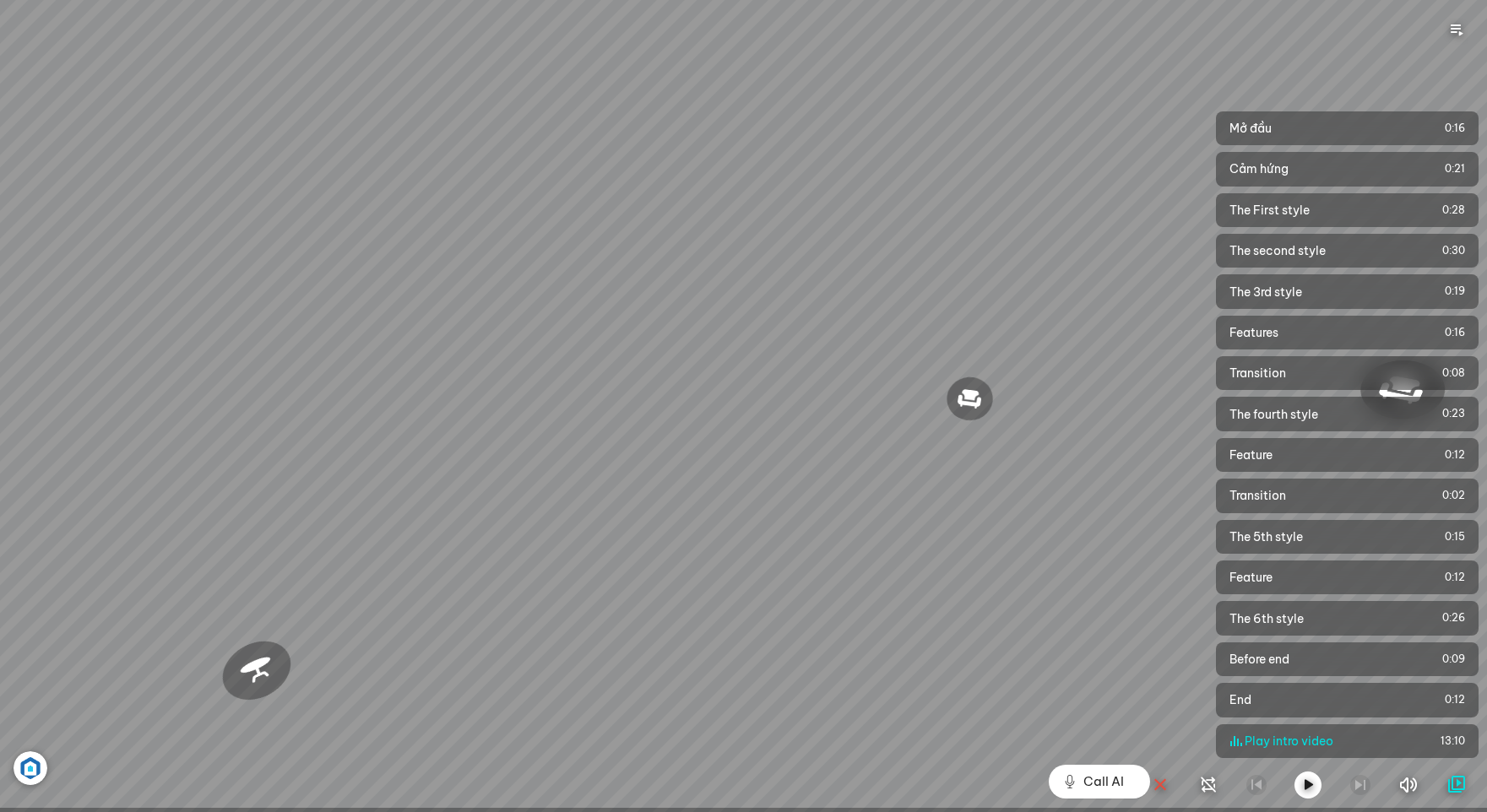 click on "Ghế ăn Andrew
3.200.000 VND
Sofa 3 chỗ Jonna vải Holly
19.500.000 VND
Bàn Cafe Tinka
3.600.000 VND
Bàn ăn Kính Asama
4.600.000 VND" at bounding box center (743, 406) 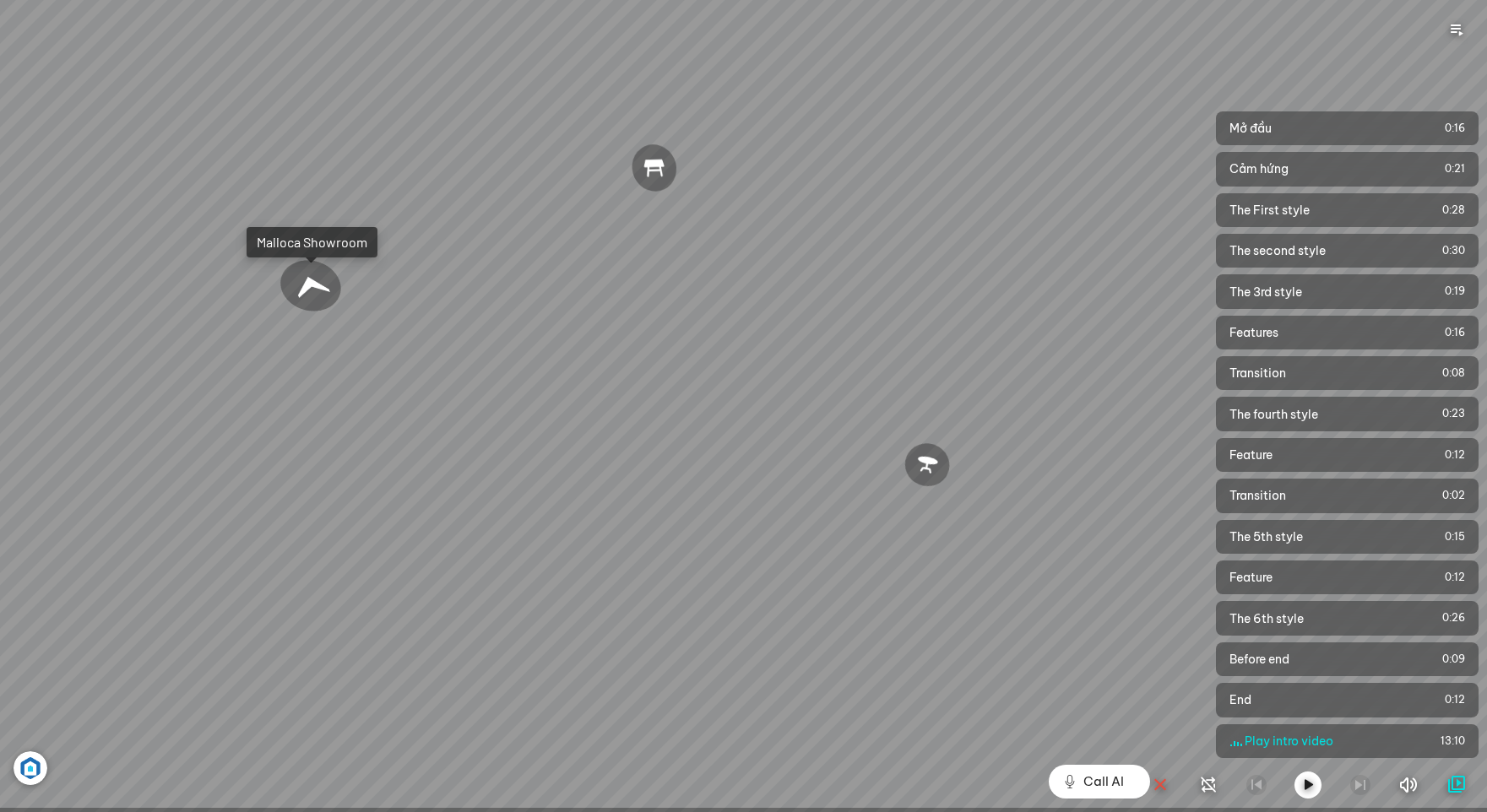 drag, startPoint x: 727, startPoint y: 450, endPoint x: 1196, endPoint y: 506, distance: 472.33145 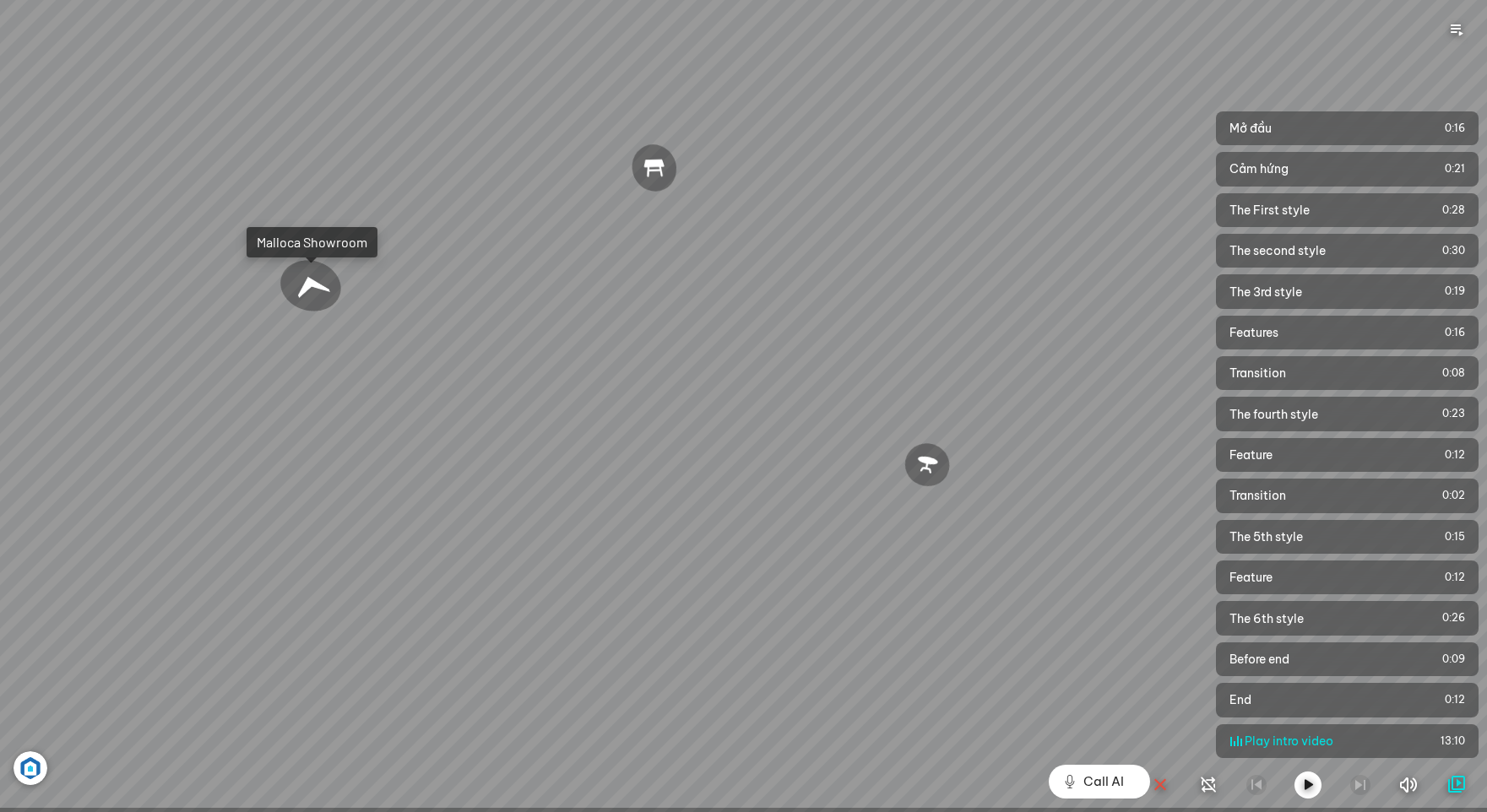 click on "Ghế ăn Andrew
3.200.000 VND
Sofa 3 chỗ Jonna vải Holly
19.500.000 VND
Bàn Cafe Tinka
3.600.000 VND
Bàn ăn Kính Asama
4.600.000 VND" at bounding box center (743, 406) 